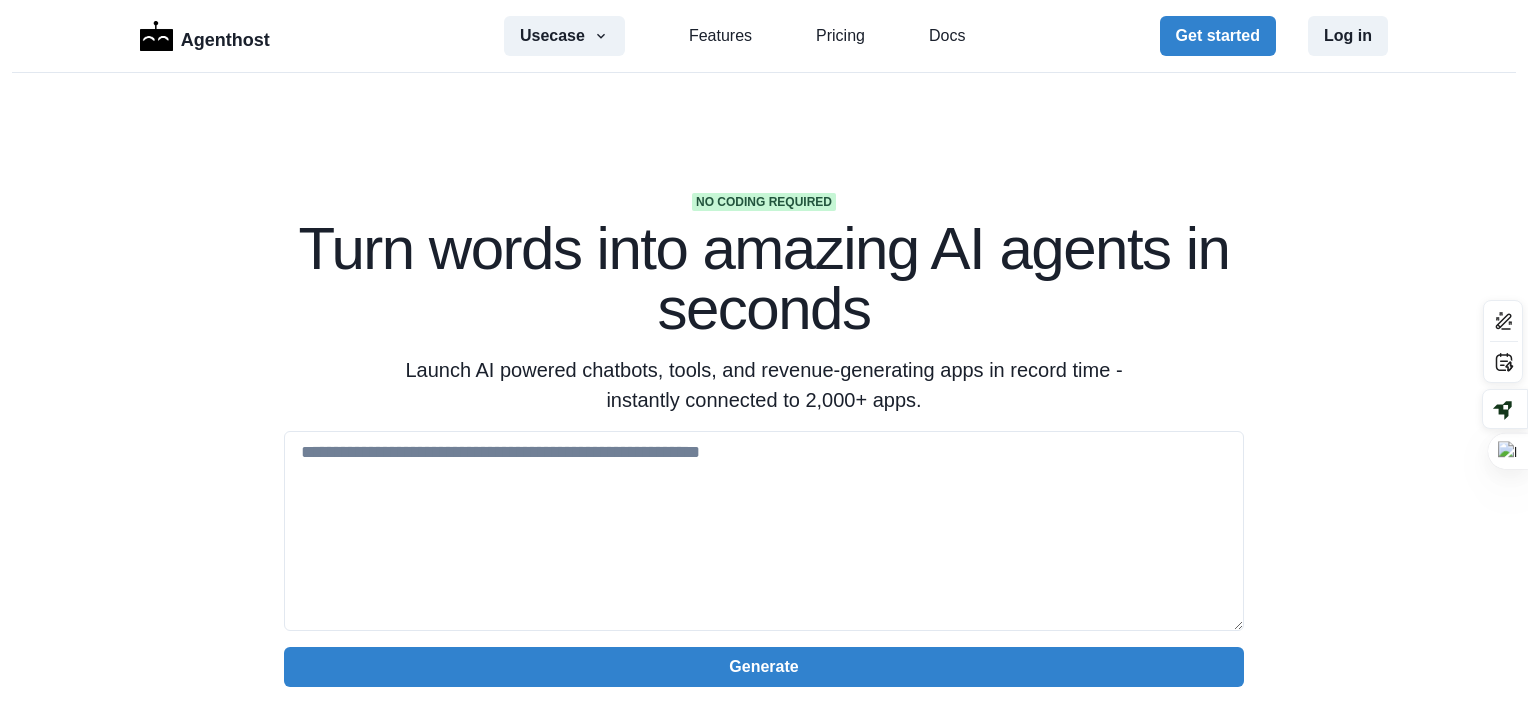 scroll, scrollTop: 0, scrollLeft: 0, axis: both 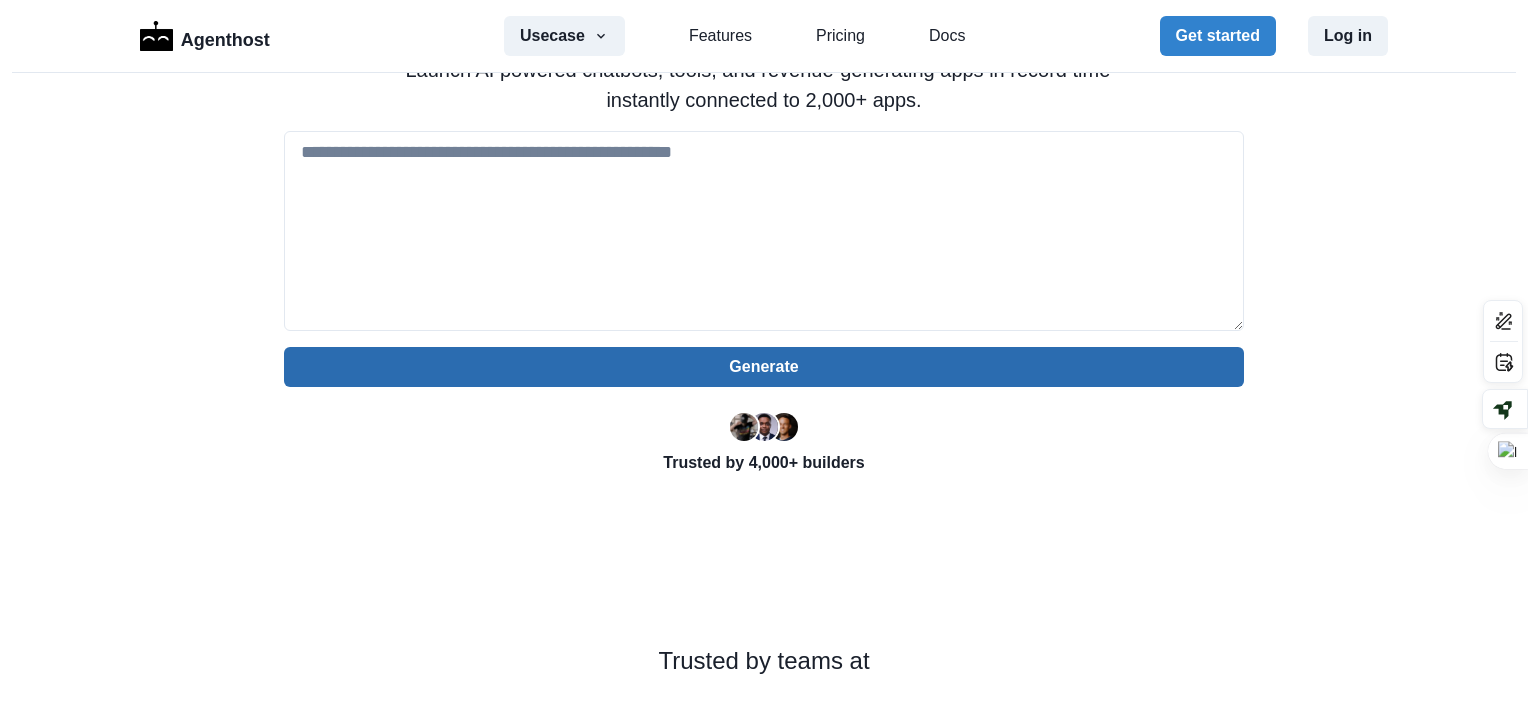 click on "Generate" at bounding box center (764, 367) 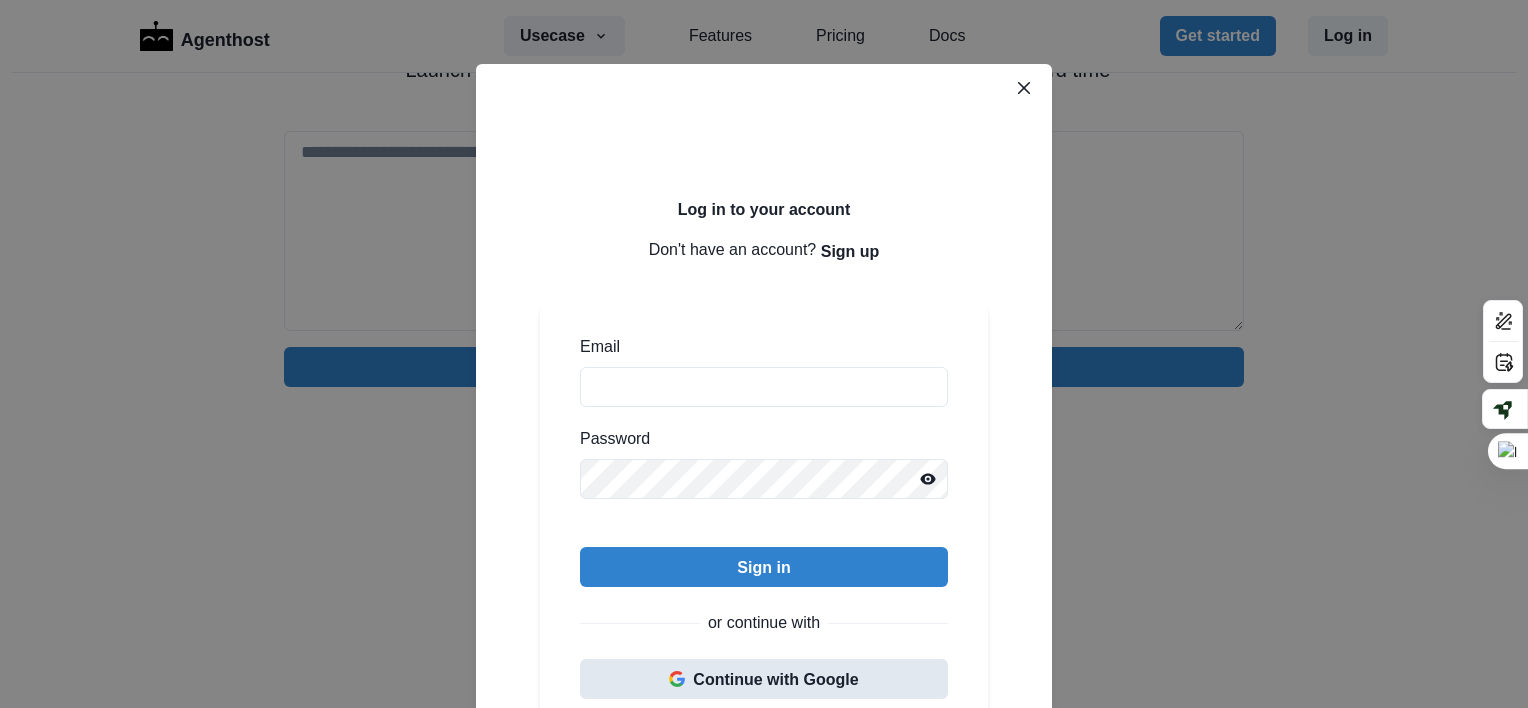 click on "Continue with Google" at bounding box center [764, 679] 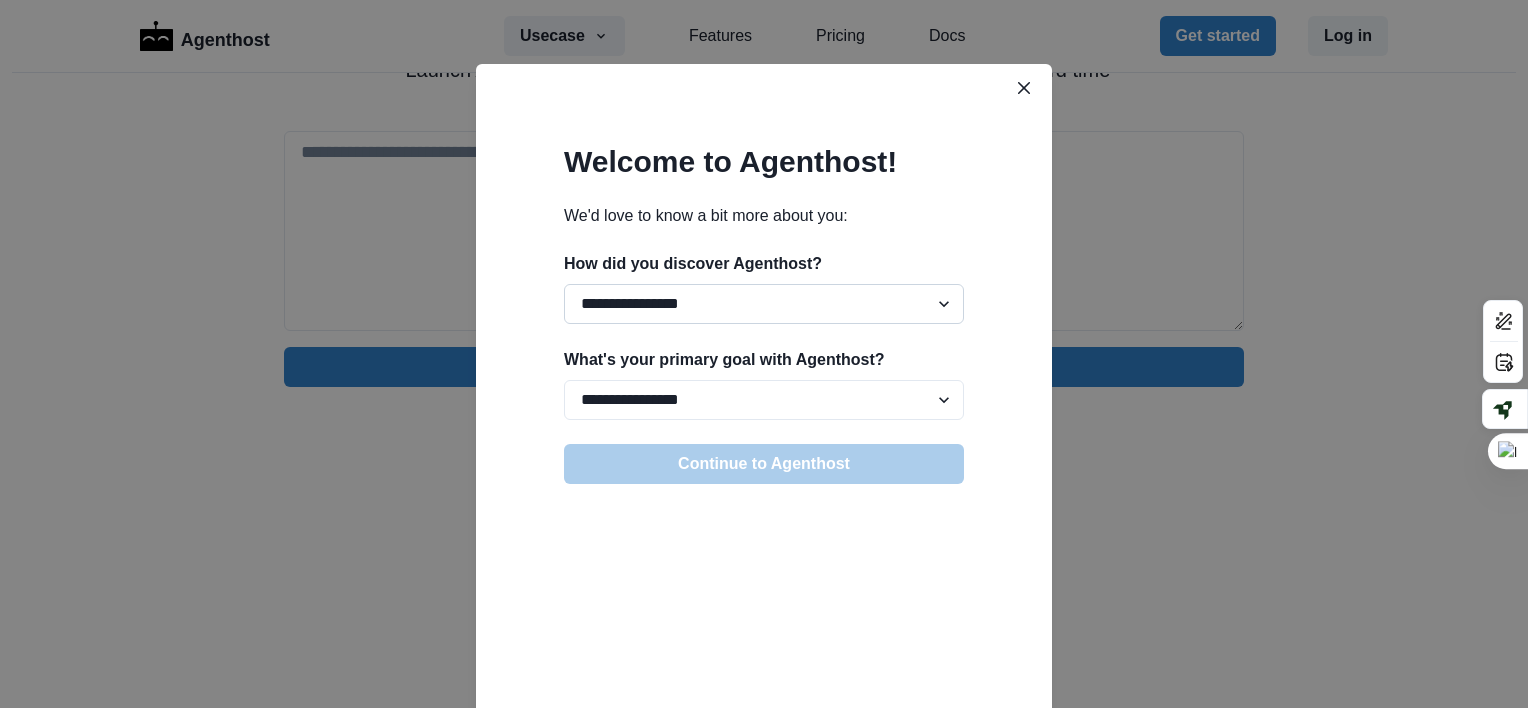 click on "**********" at bounding box center [764, 304] 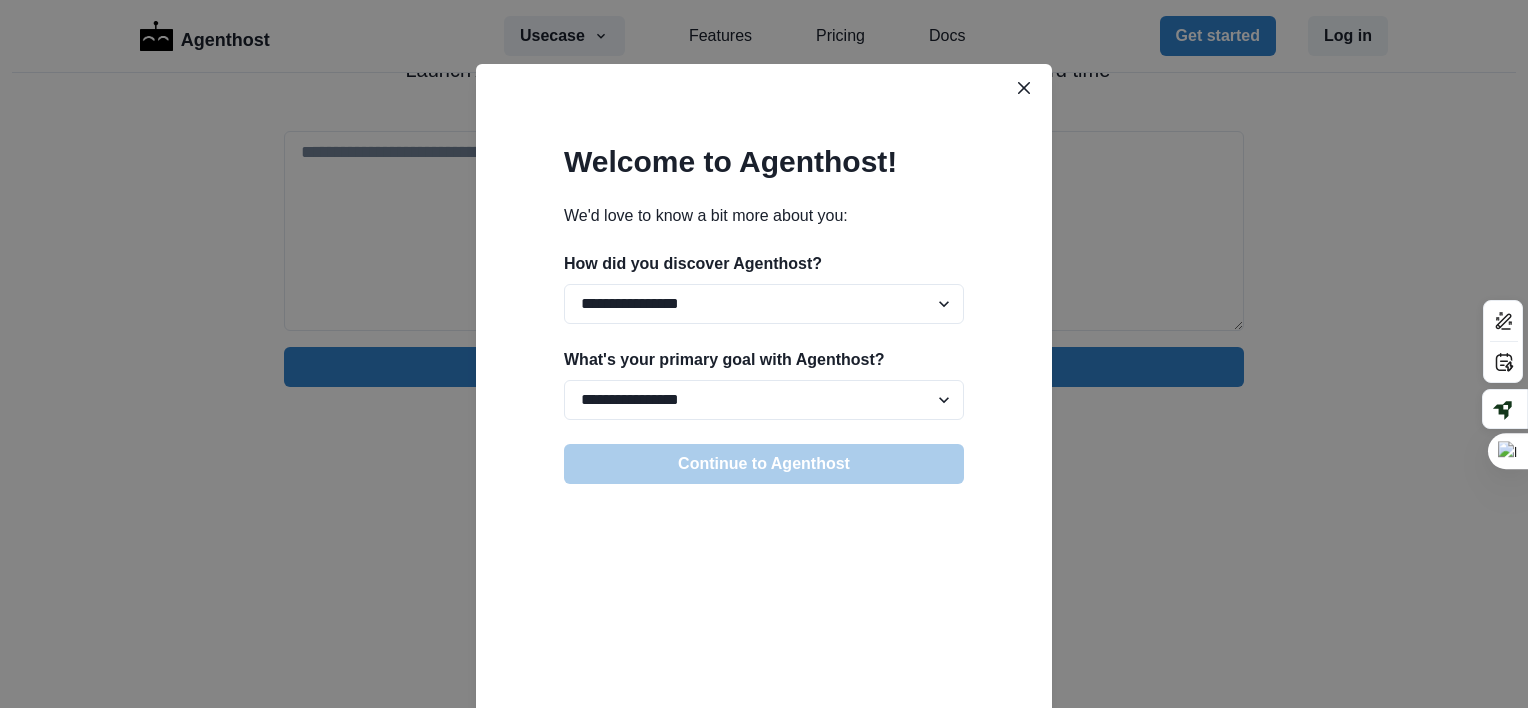 select on "*****" 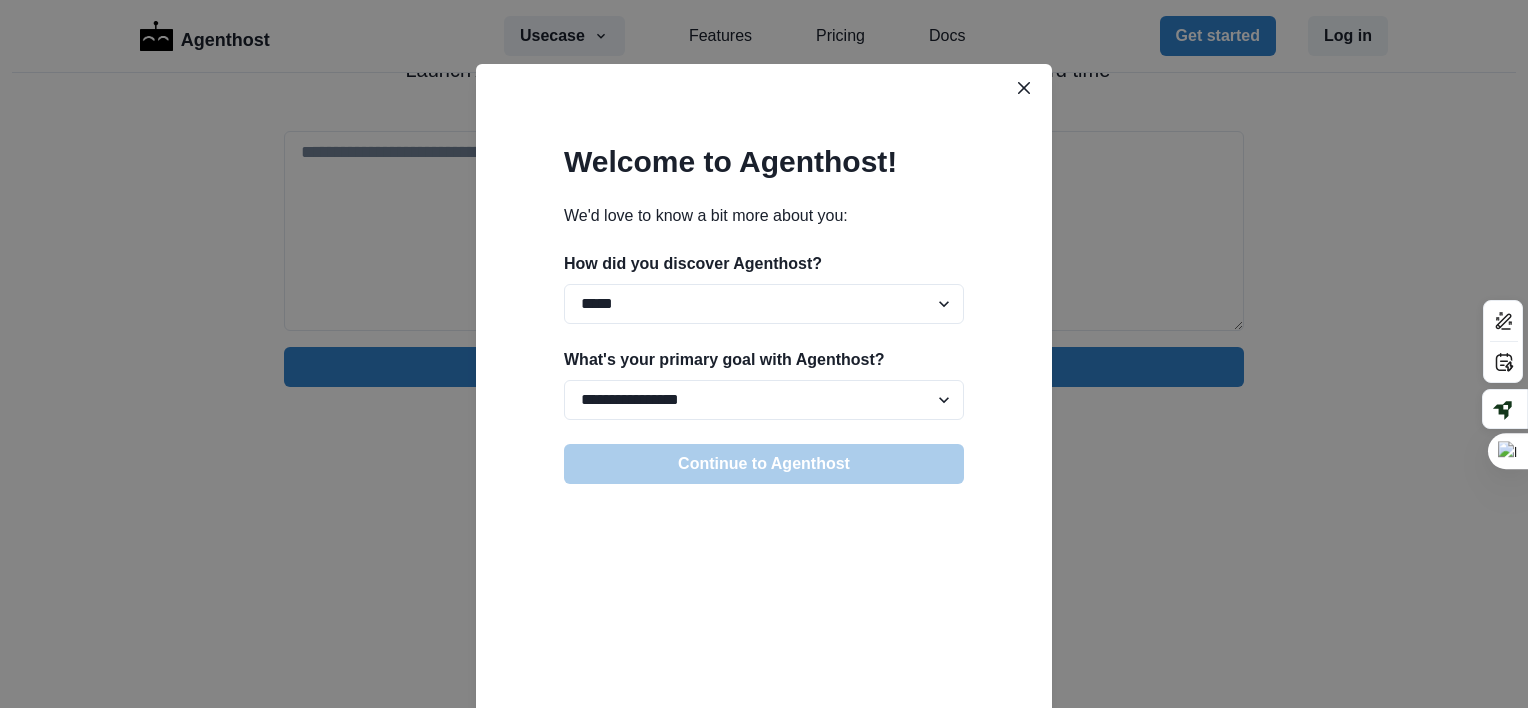 click on "**********" at bounding box center (764, 304) 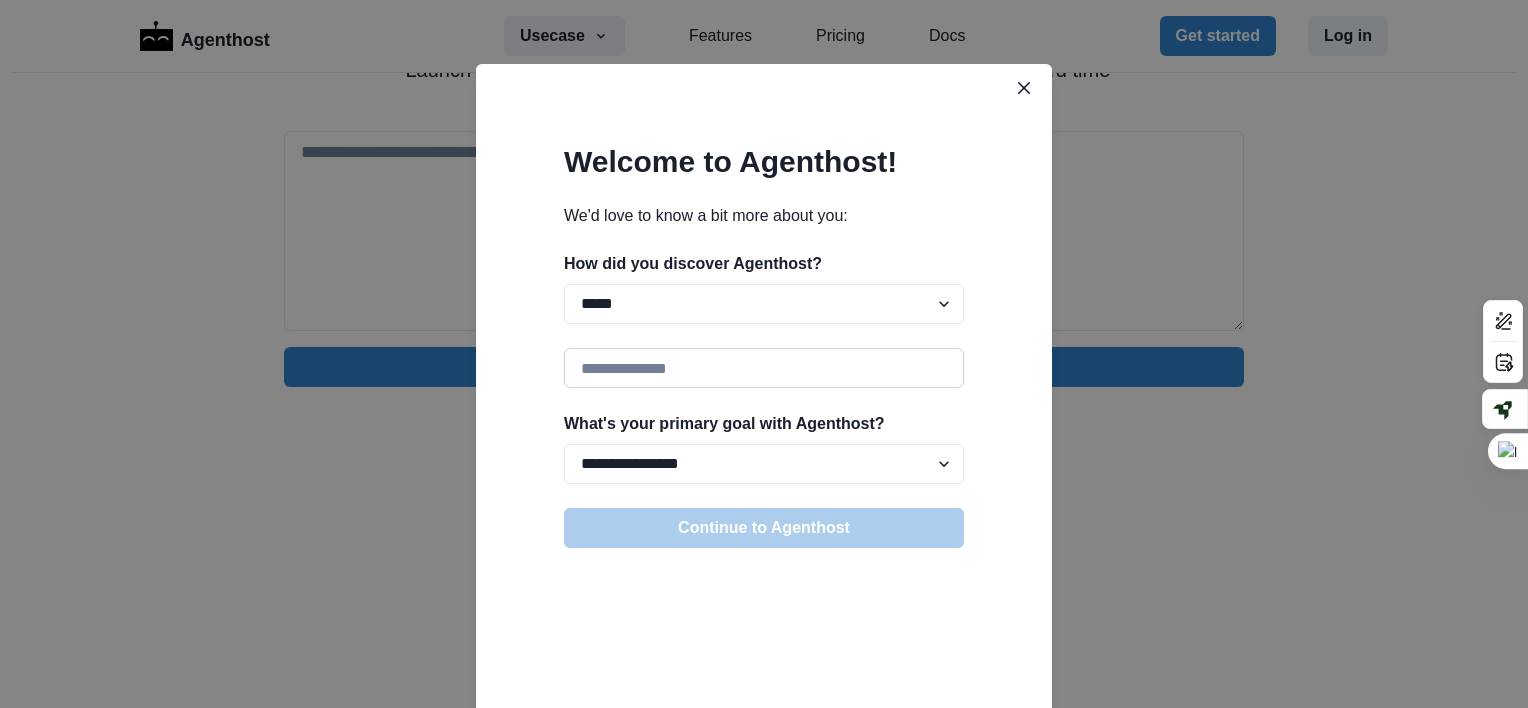 click at bounding box center [764, 368] 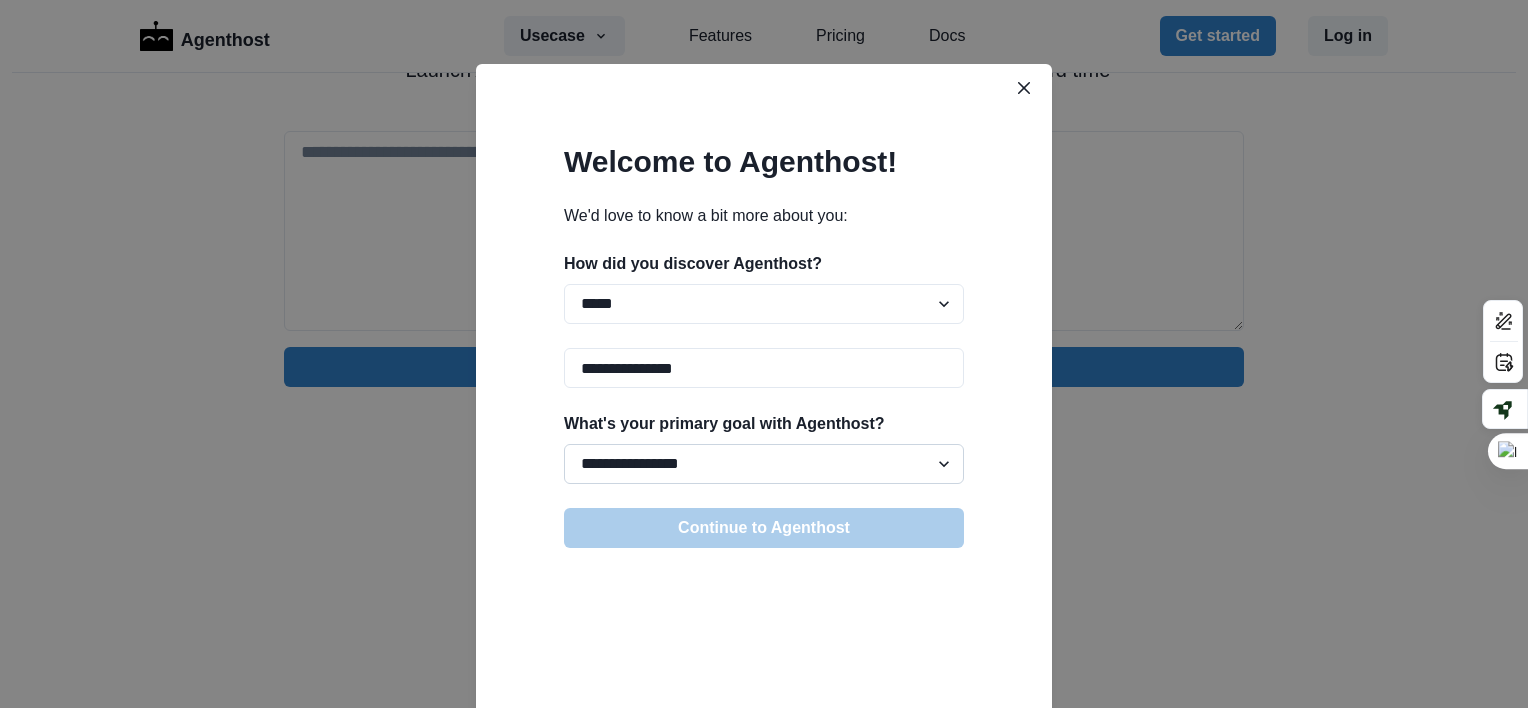 type on "**********" 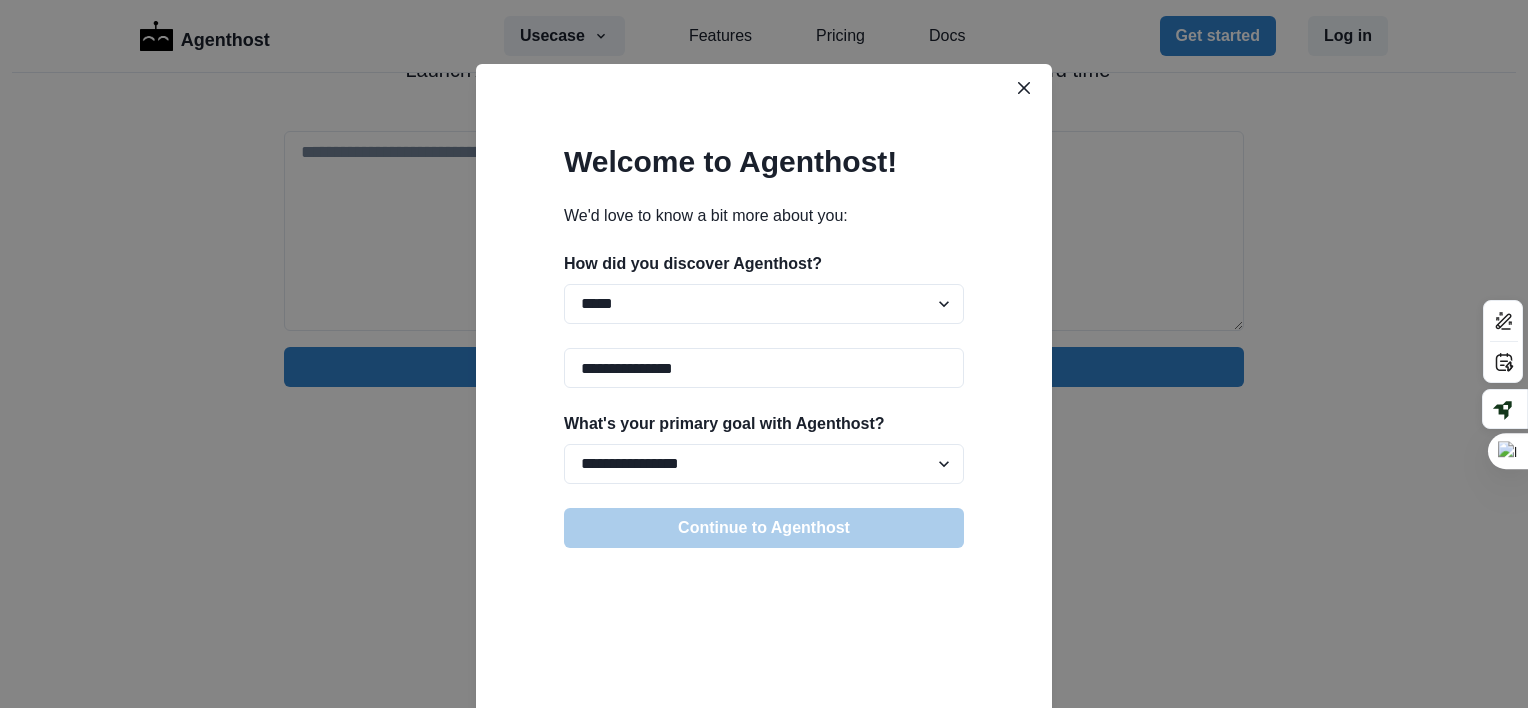 select on "**********" 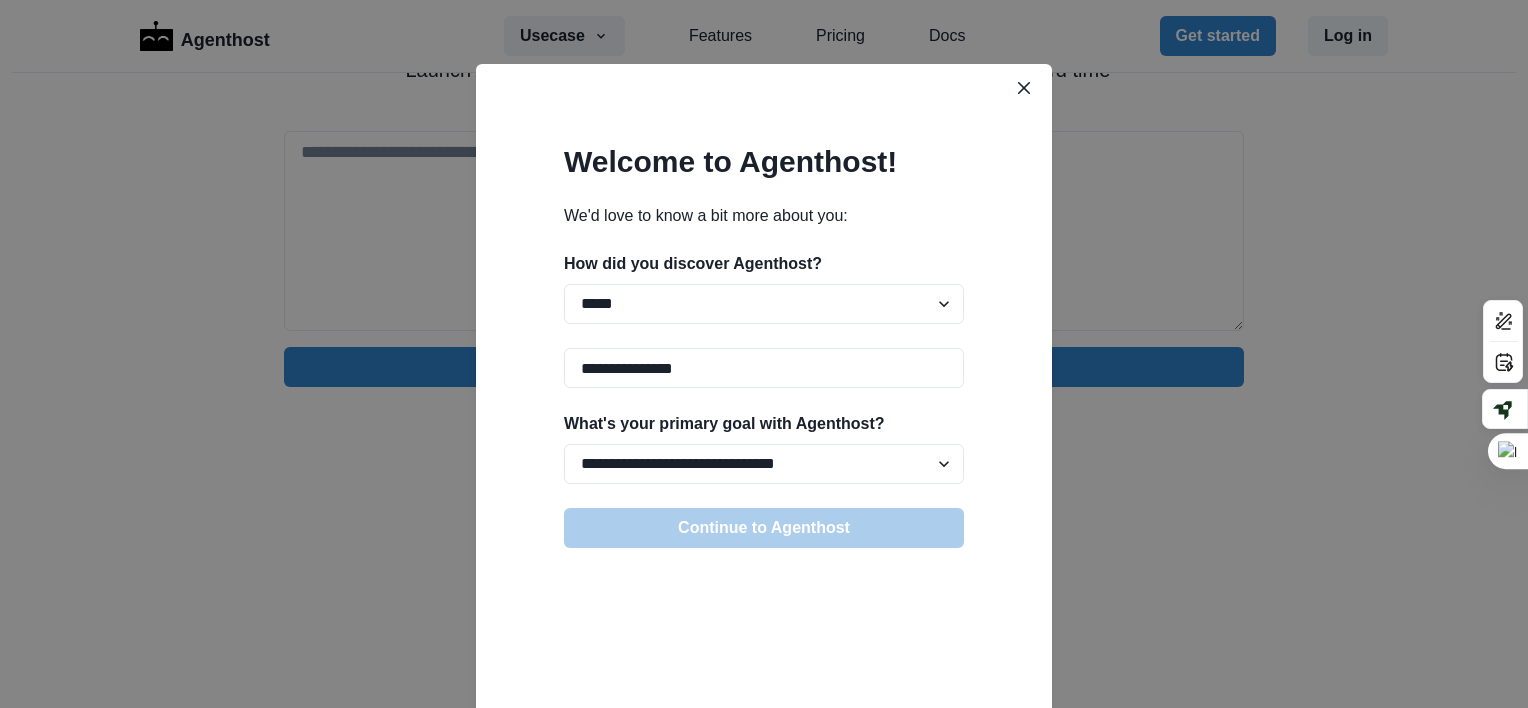 click on "**********" at bounding box center [764, 464] 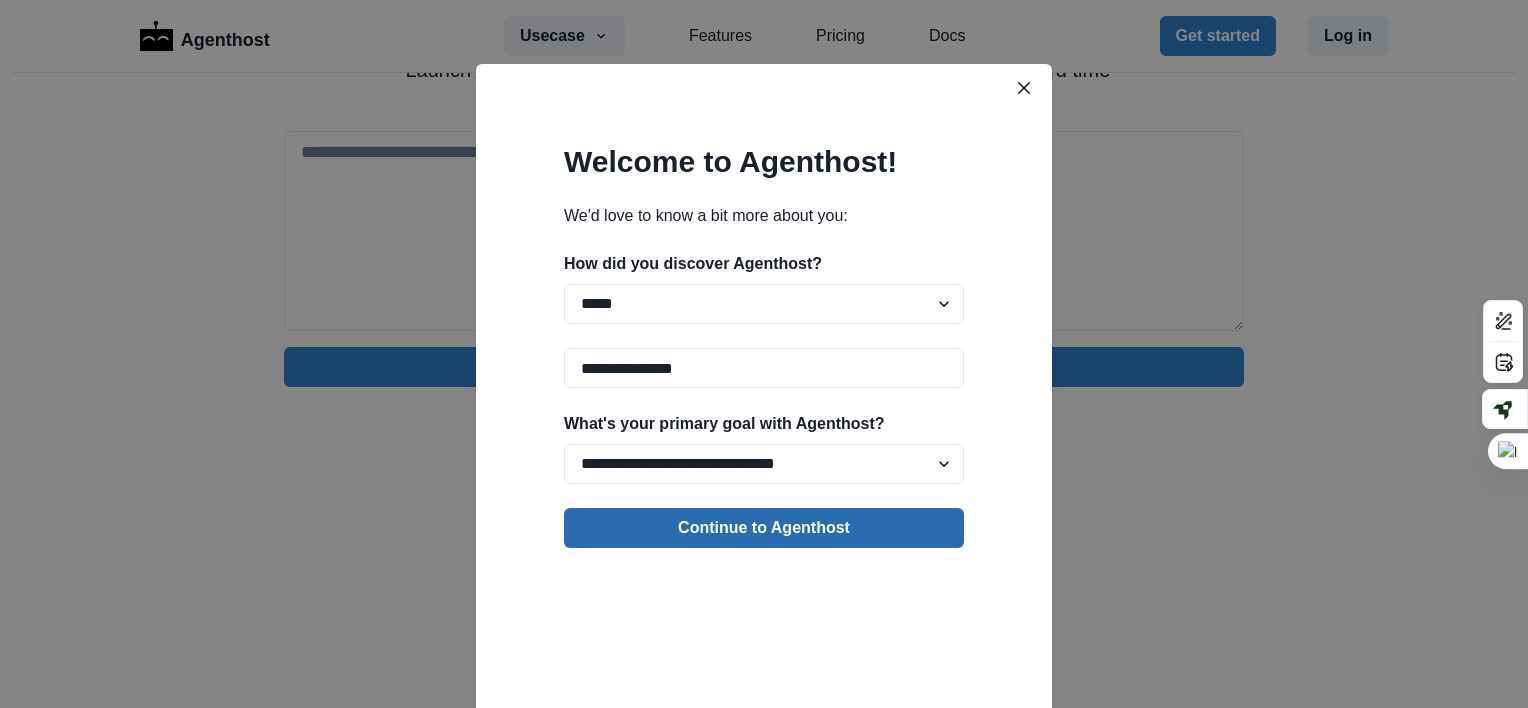 click on "Continue to Agenthost" at bounding box center (764, 528) 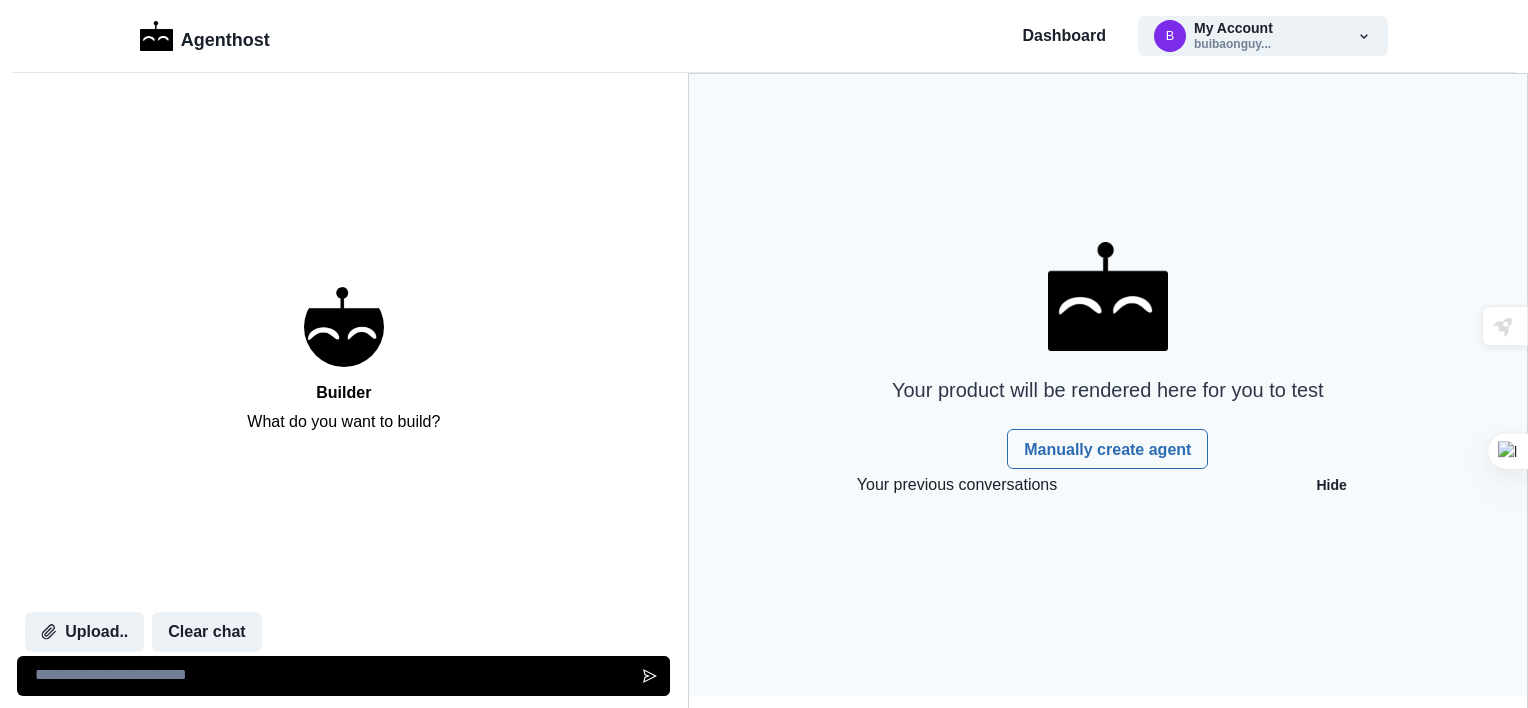 scroll, scrollTop: 0, scrollLeft: 0, axis: both 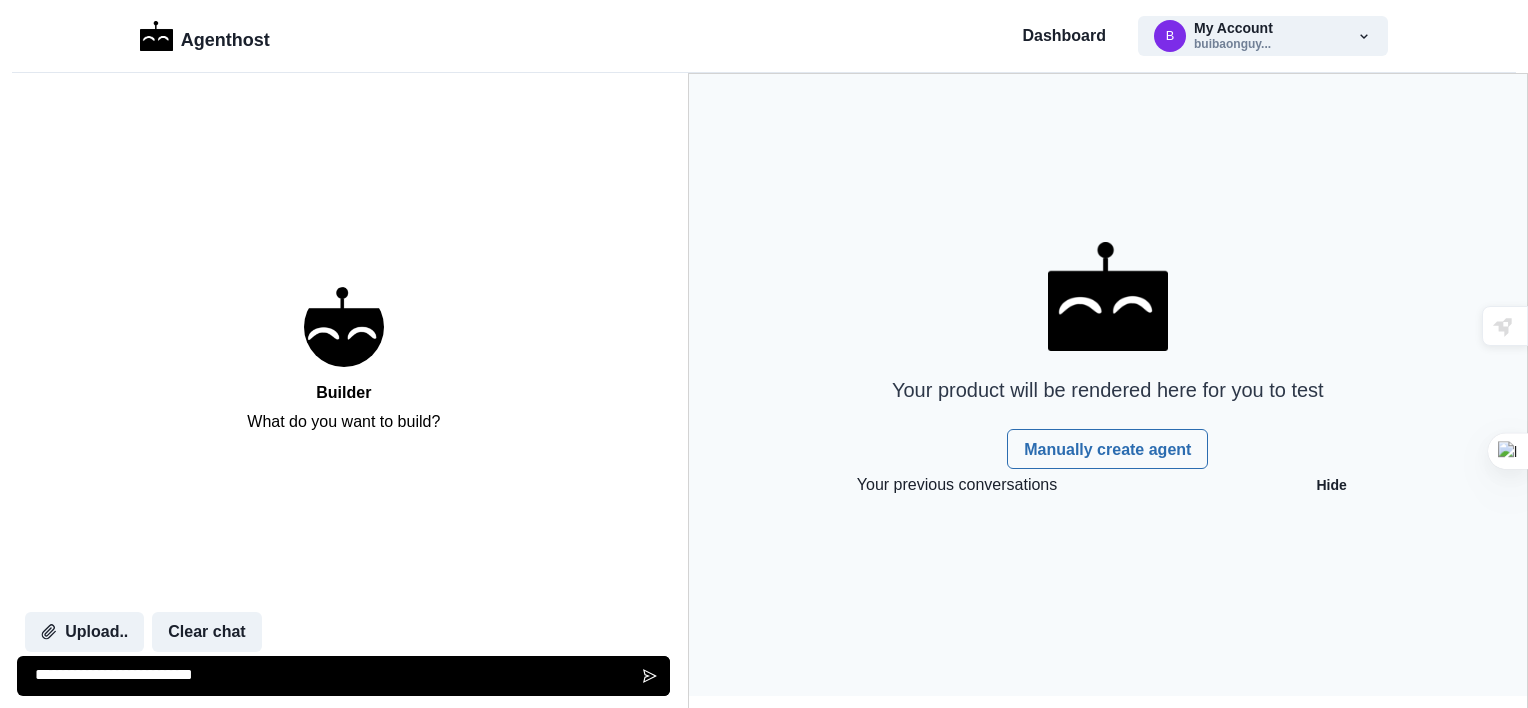 type on "**********" 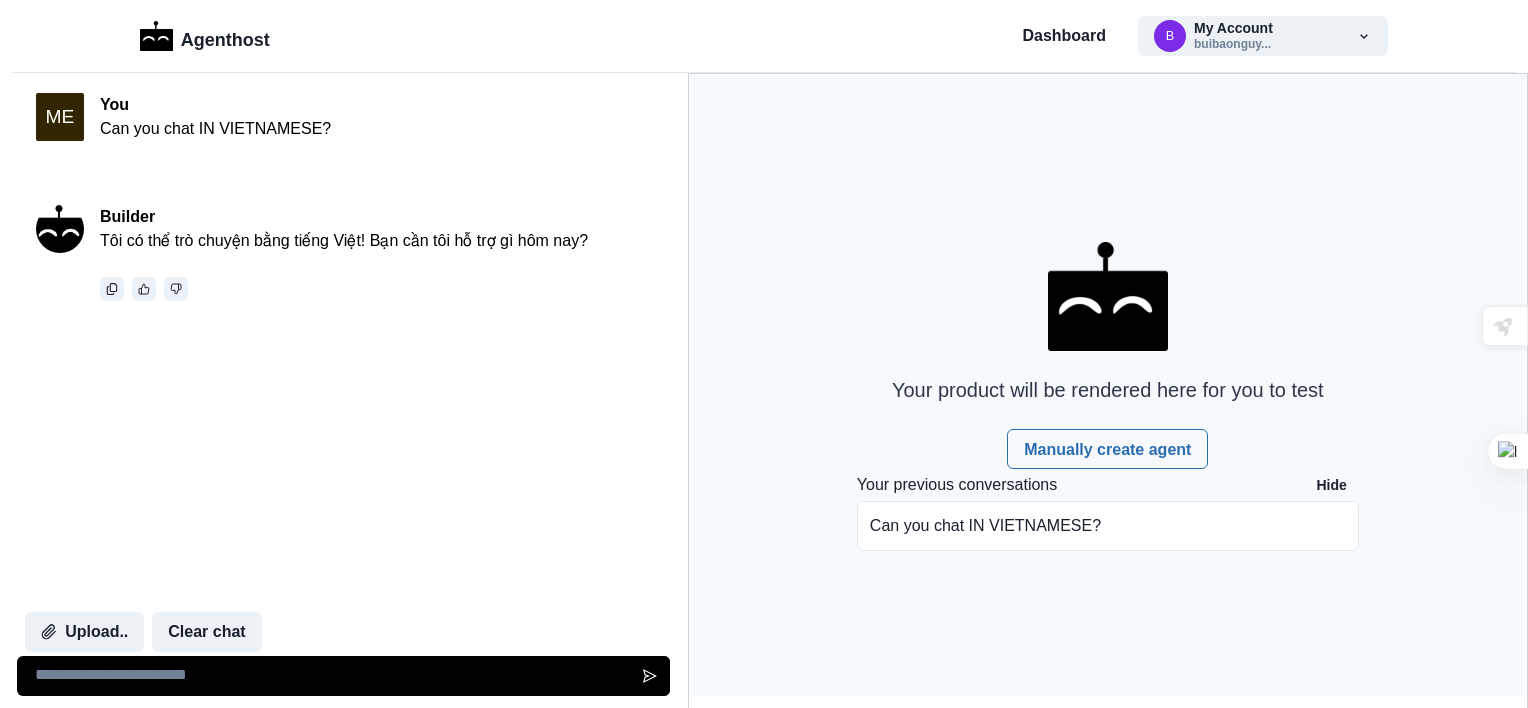 click at bounding box center (343, 676) 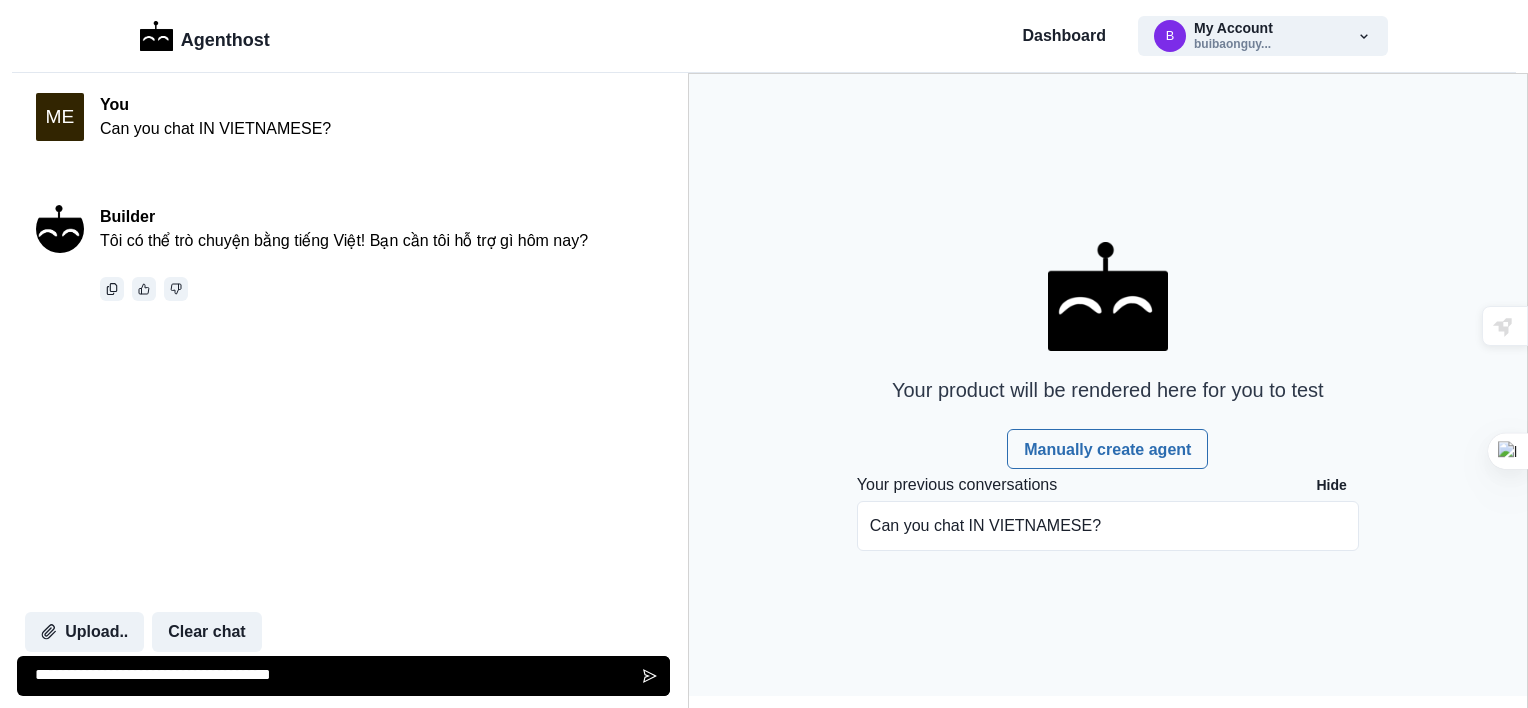 type on "**********" 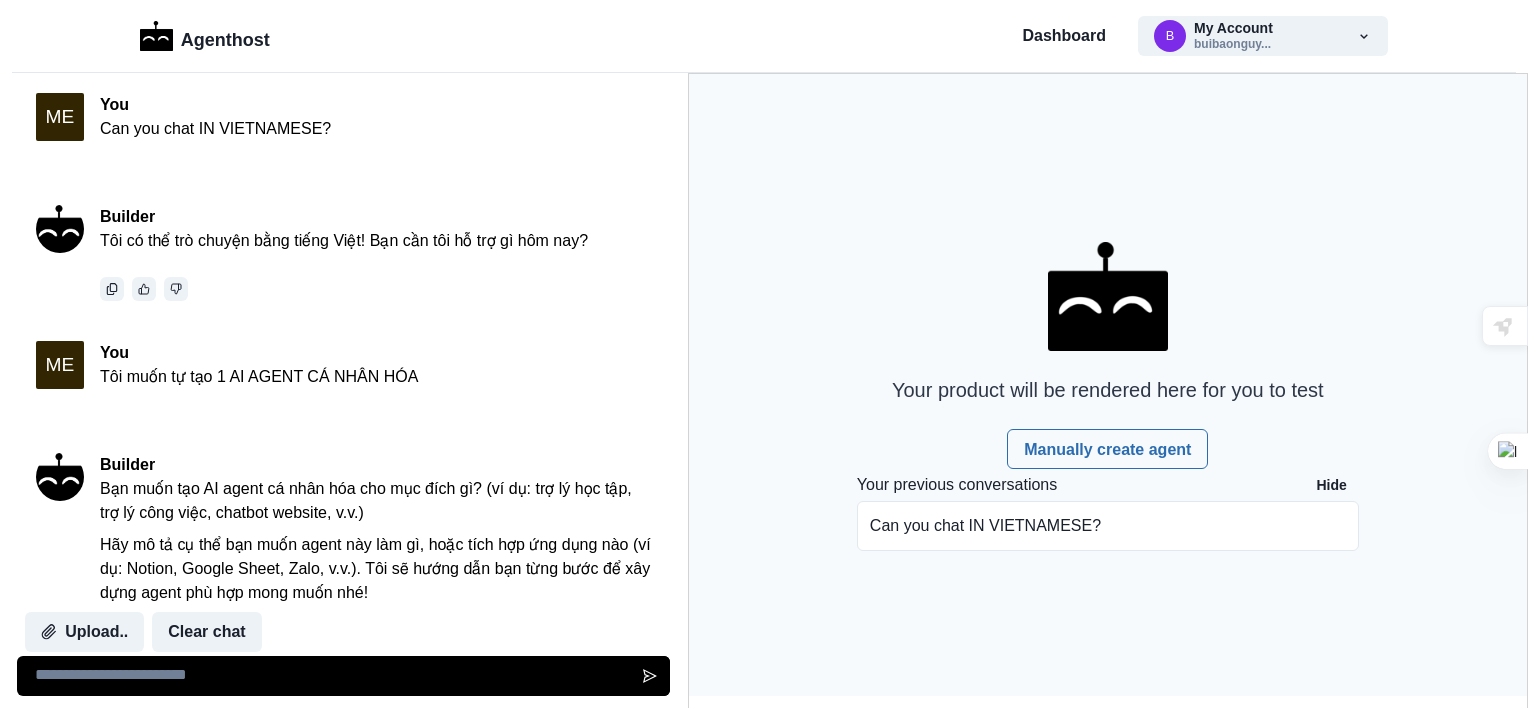 scroll, scrollTop: 92, scrollLeft: 0, axis: vertical 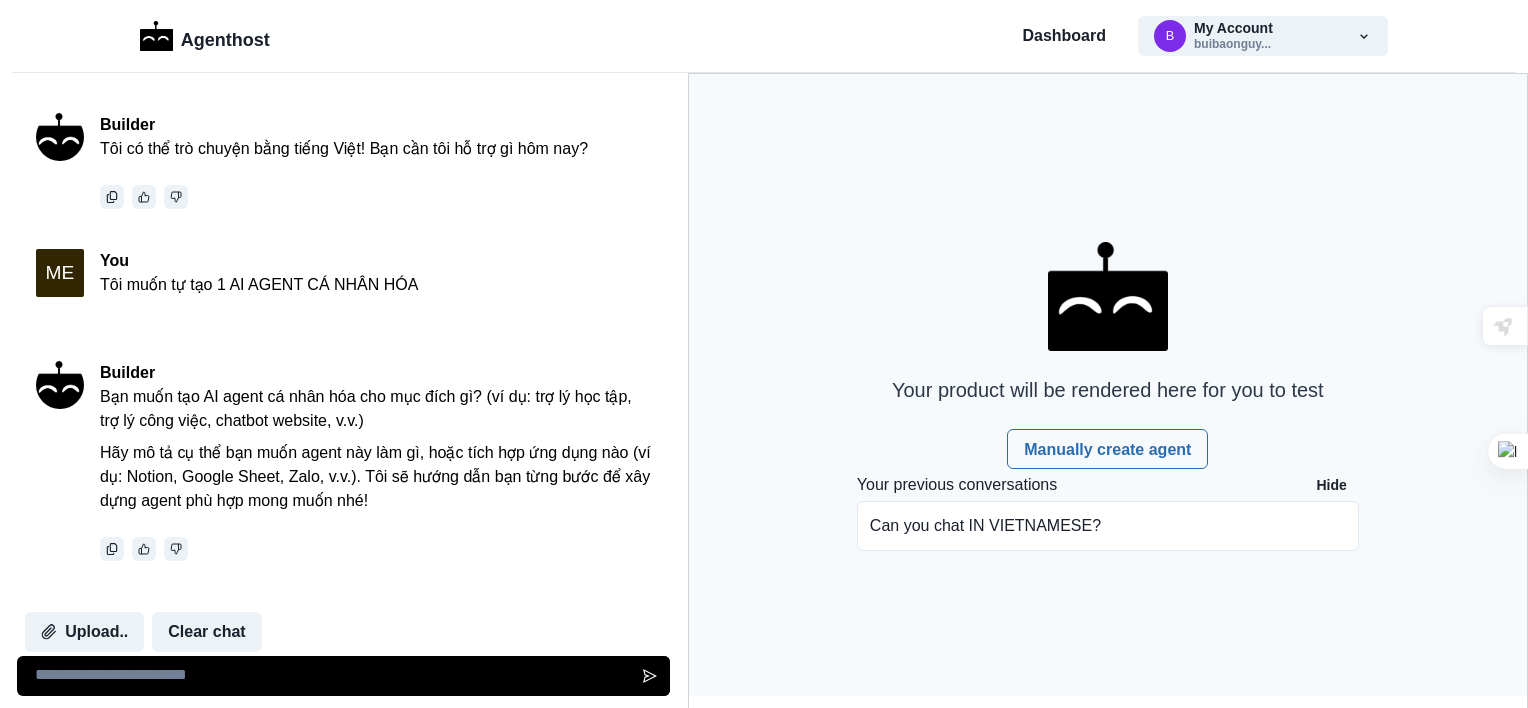 click at bounding box center [343, 676] 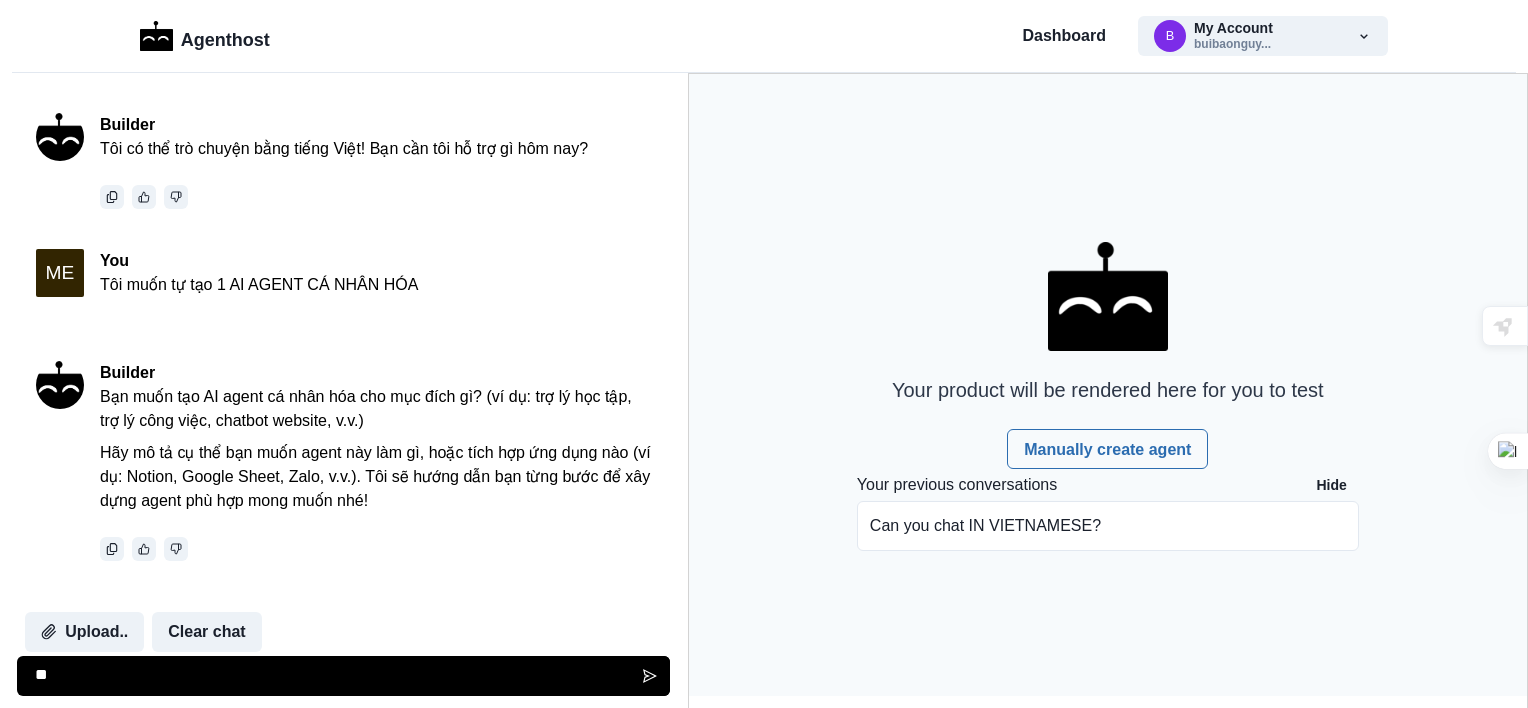 type on "*" 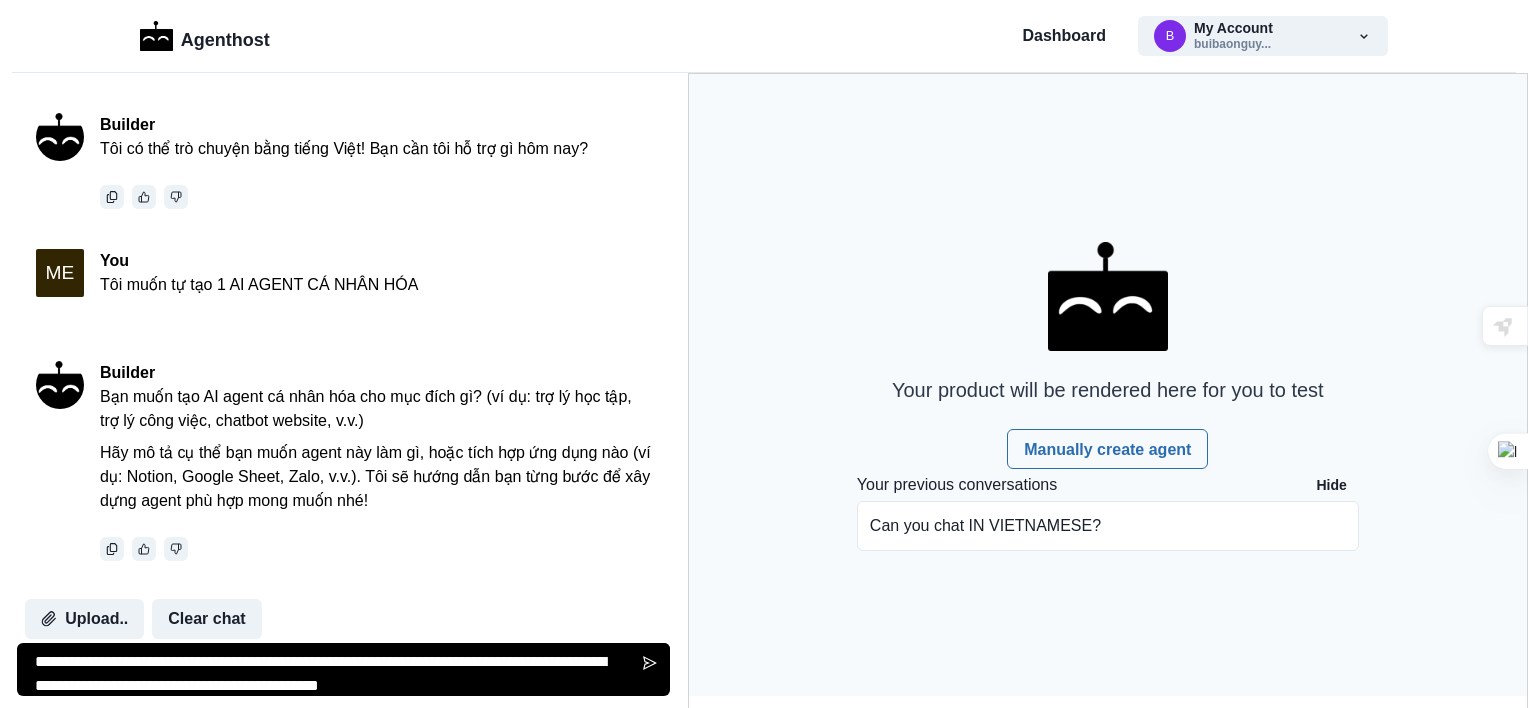 type on "**********" 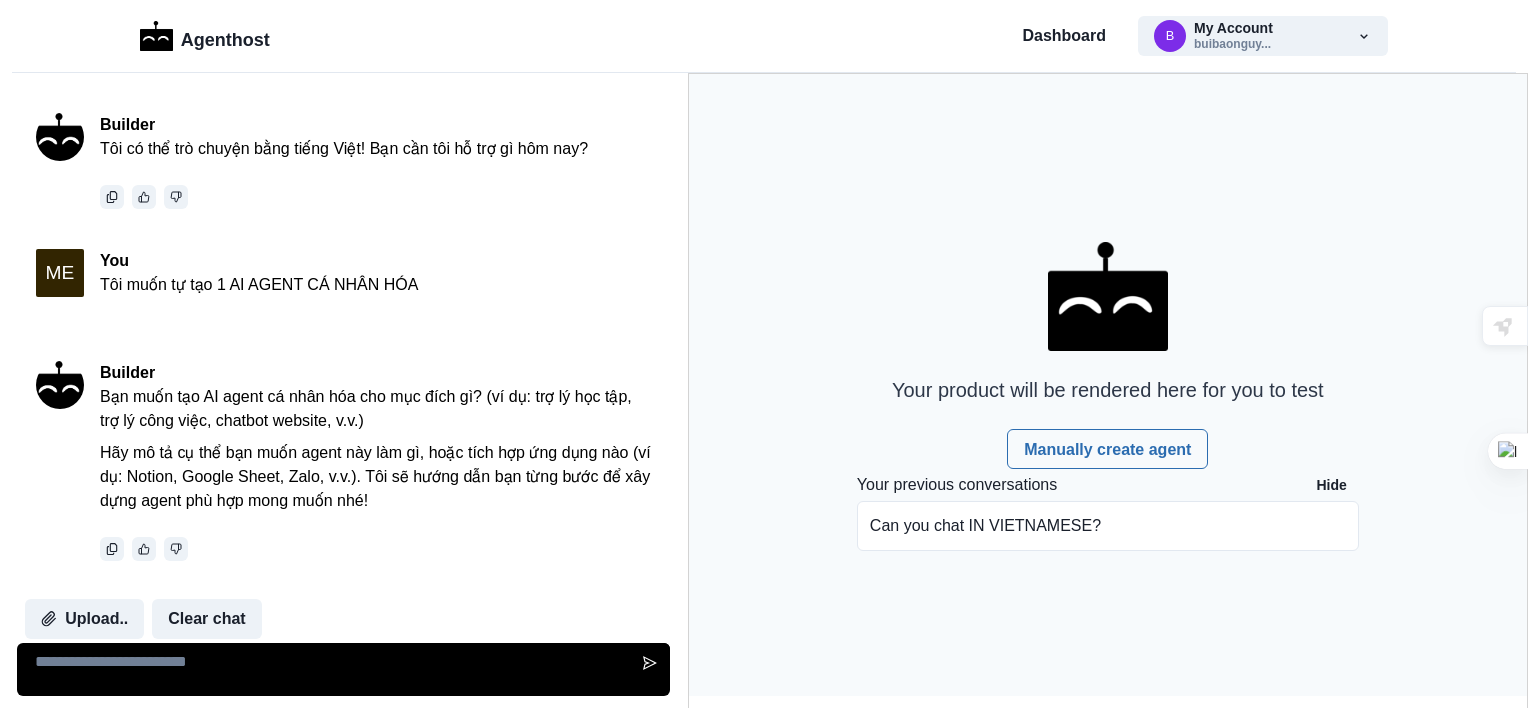 scroll, scrollTop: 324, scrollLeft: 0, axis: vertical 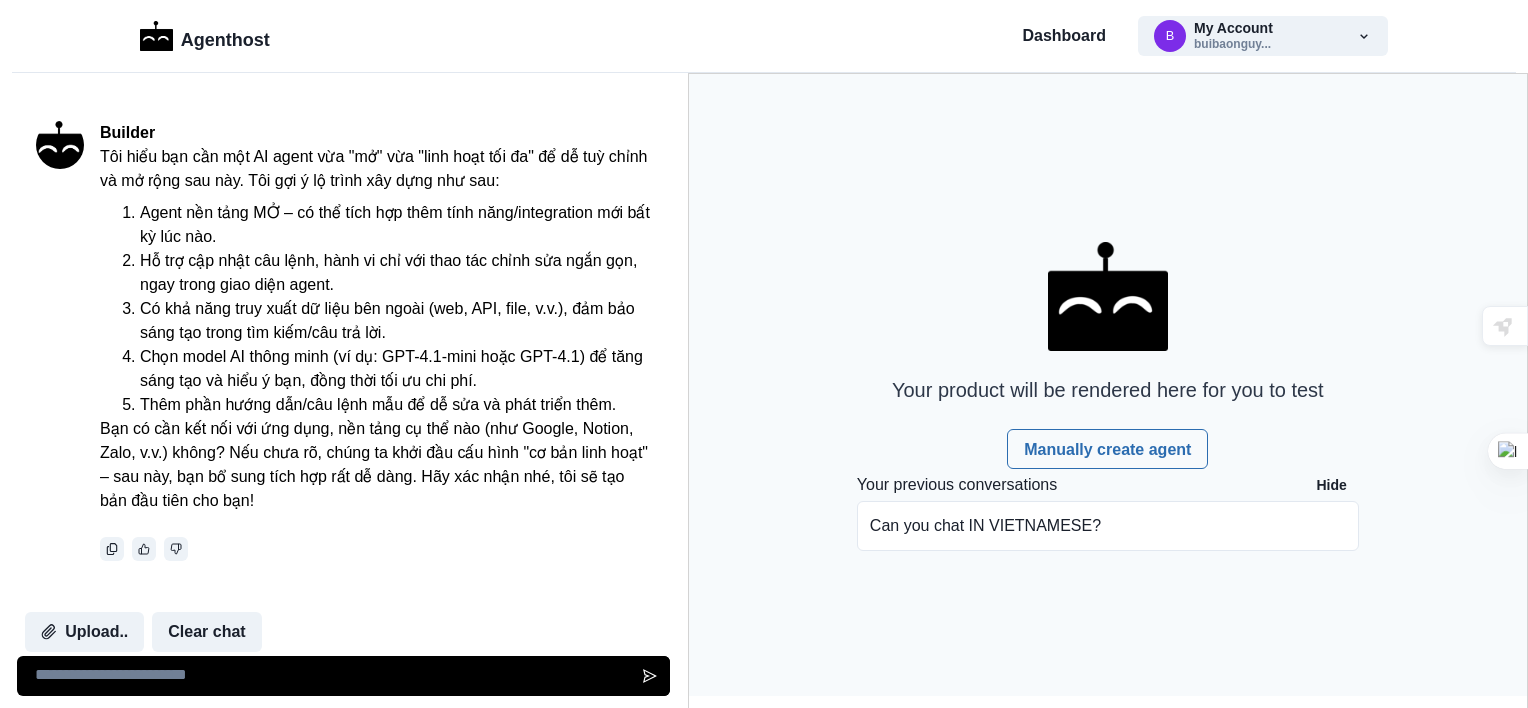 click at bounding box center (343, 676) 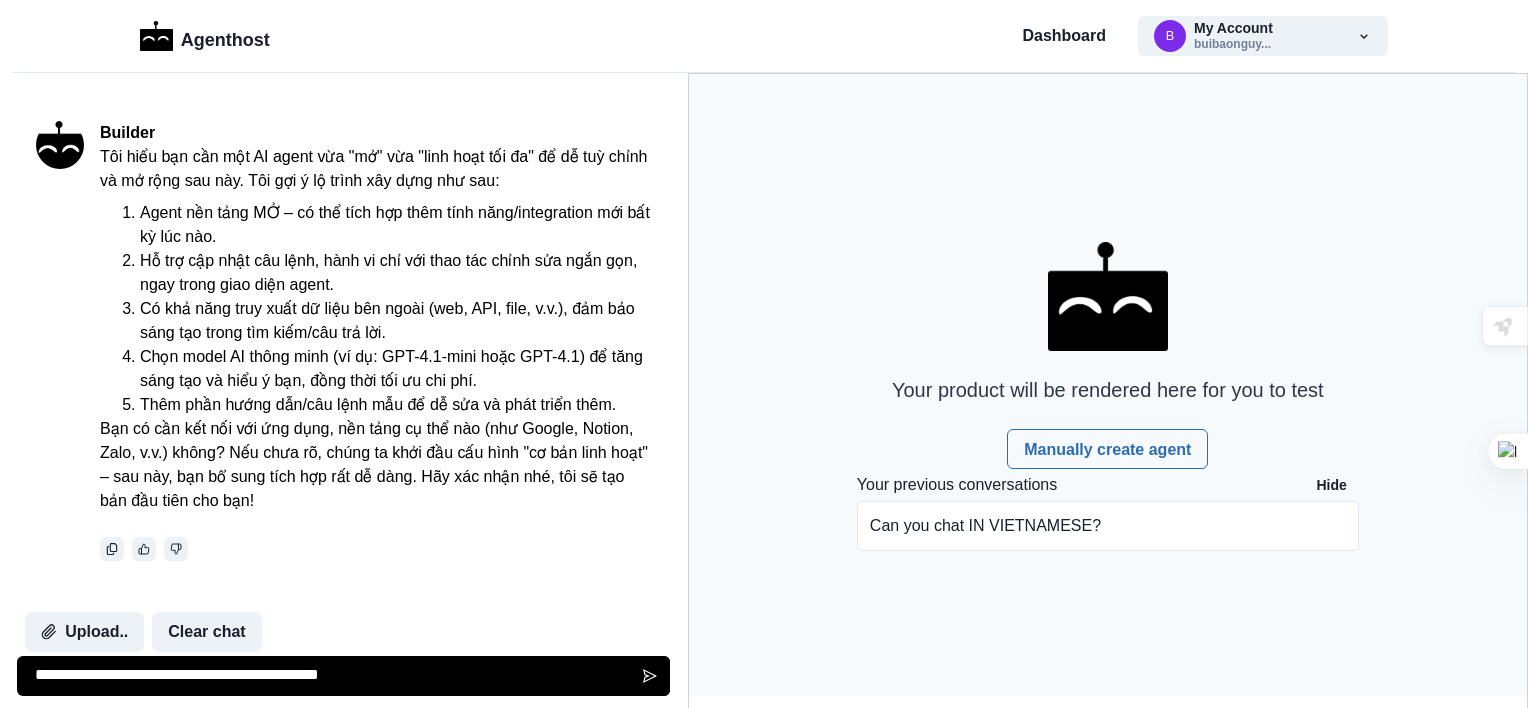 type on "**********" 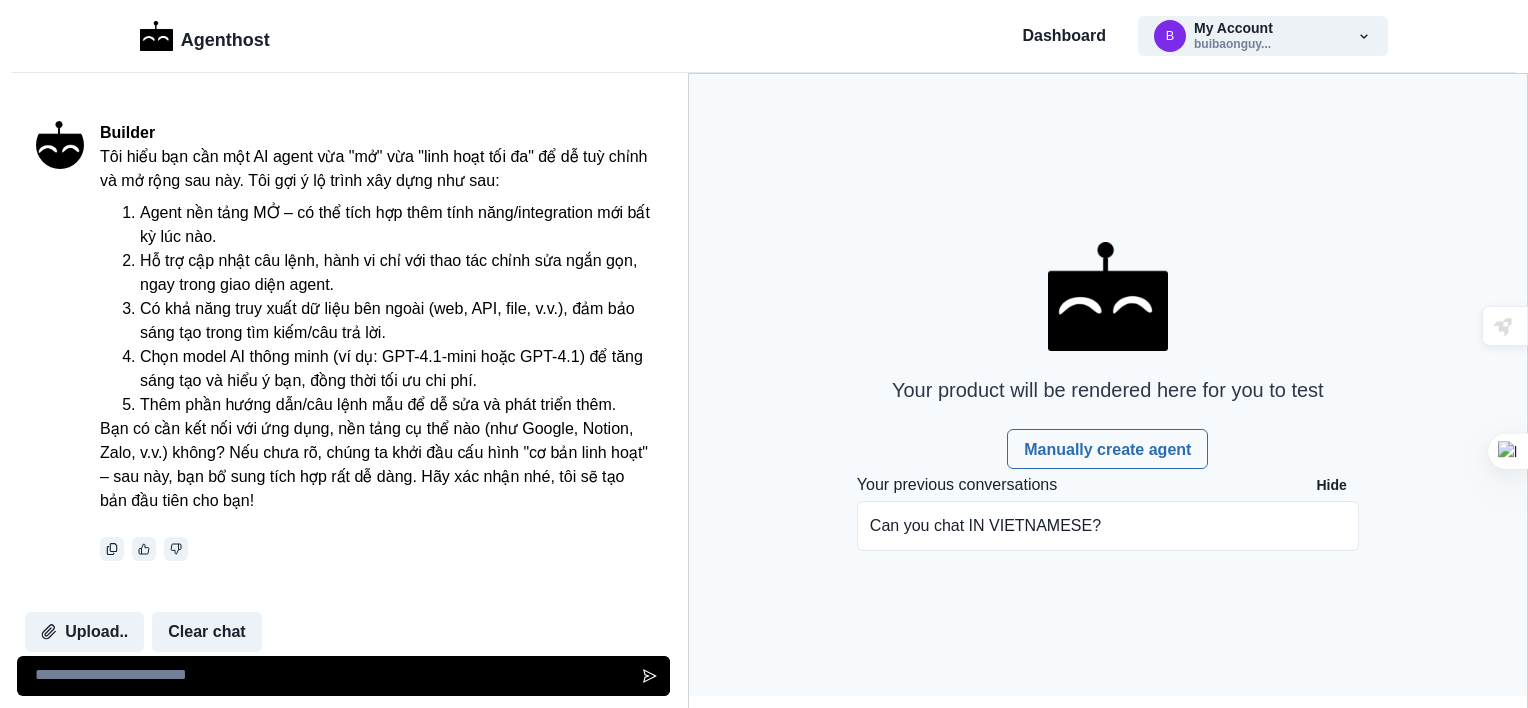 scroll, scrollTop: 916, scrollLeft: 0, axis: vertical 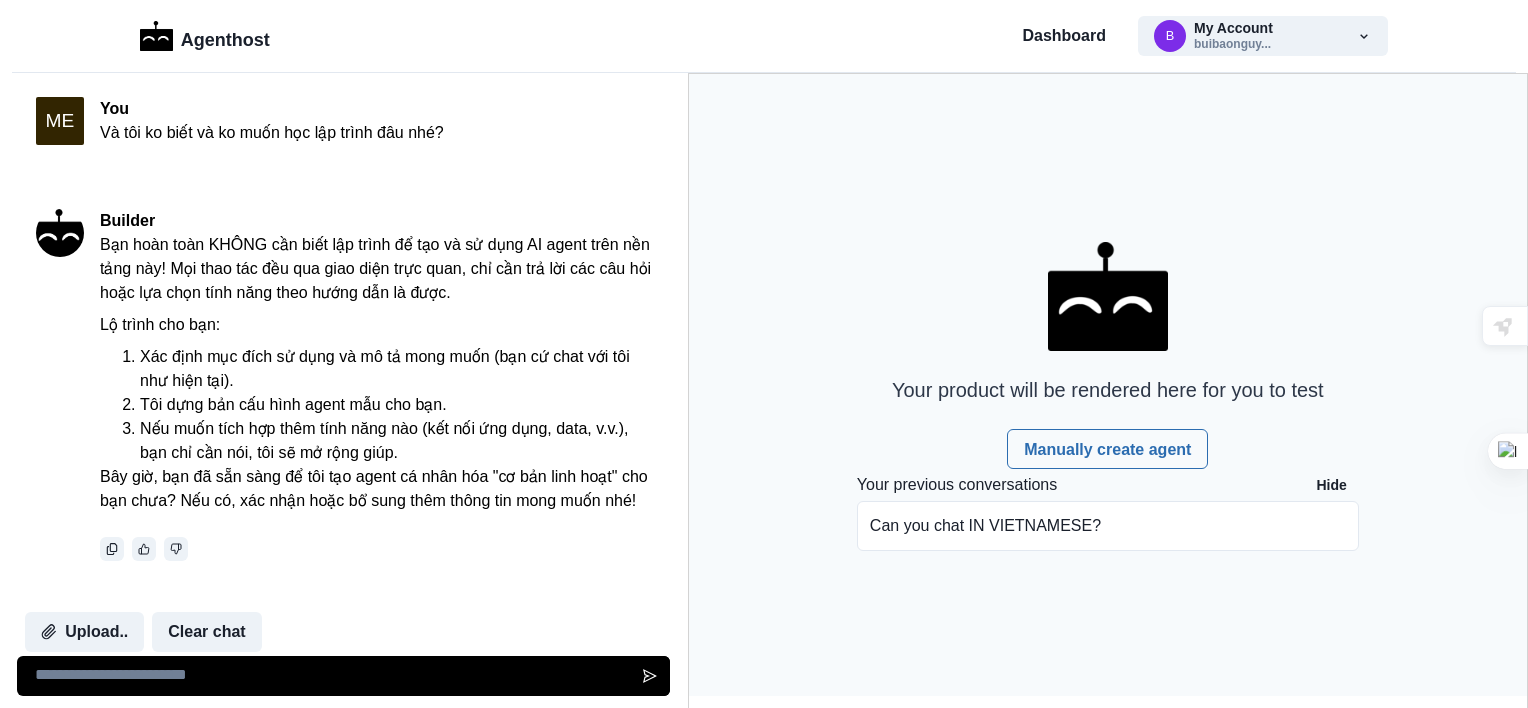 click at bounding box center [343, 676] 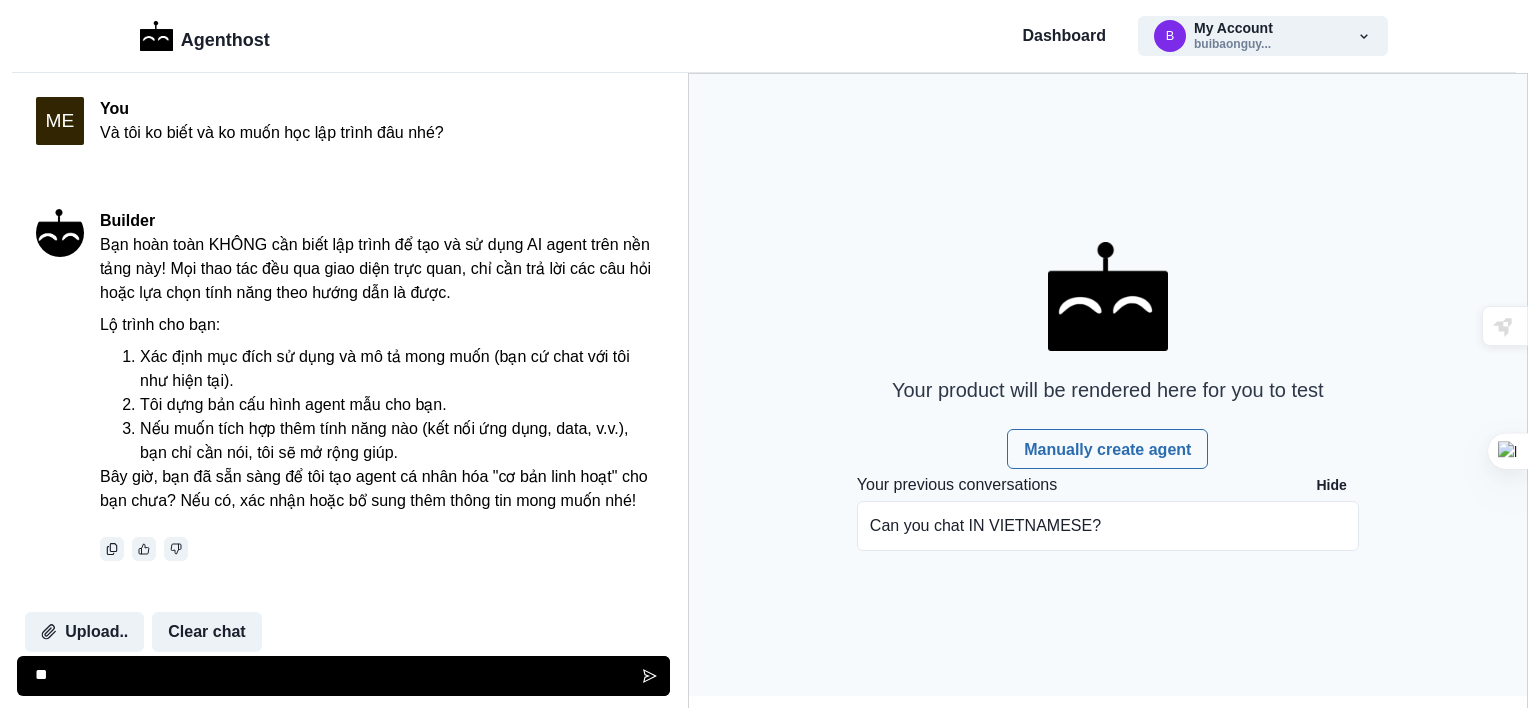type on "*" 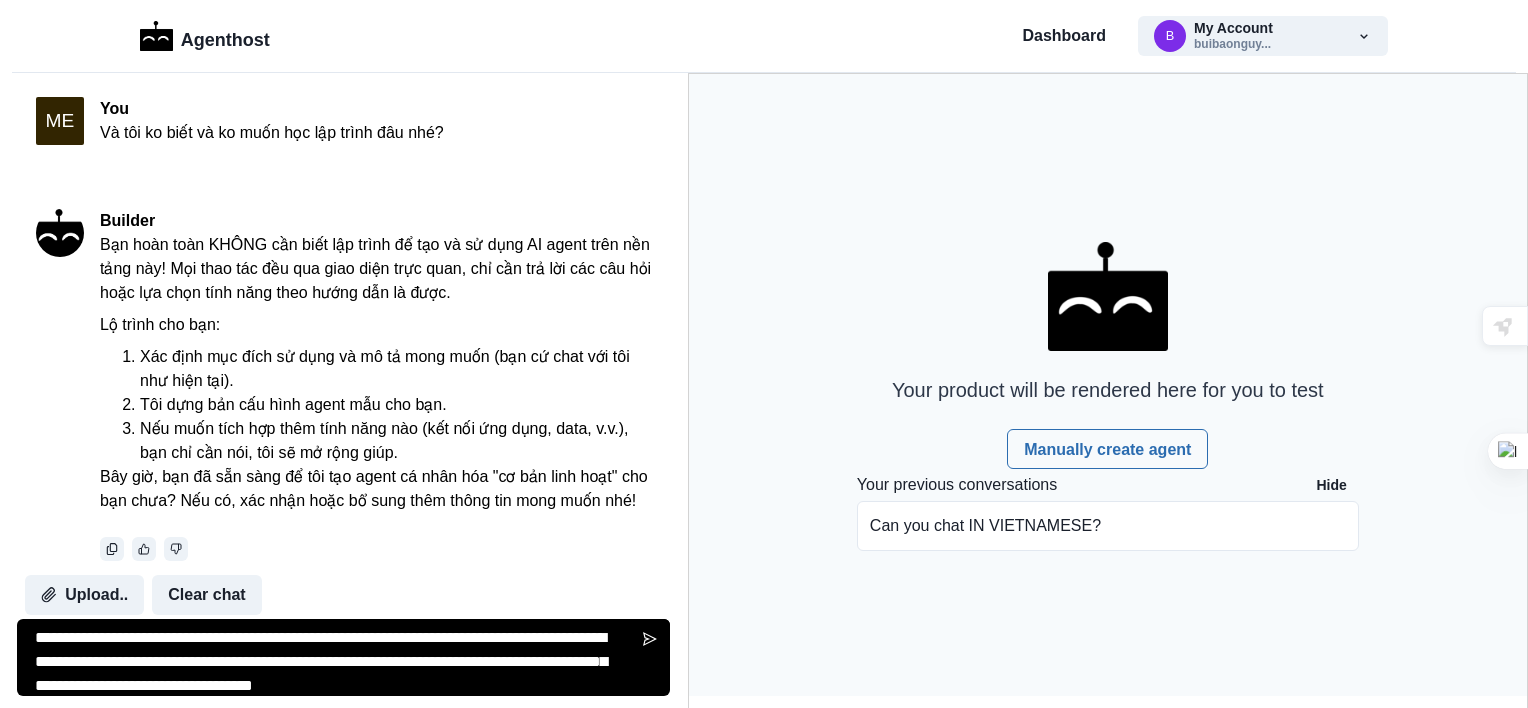 type on "**********" 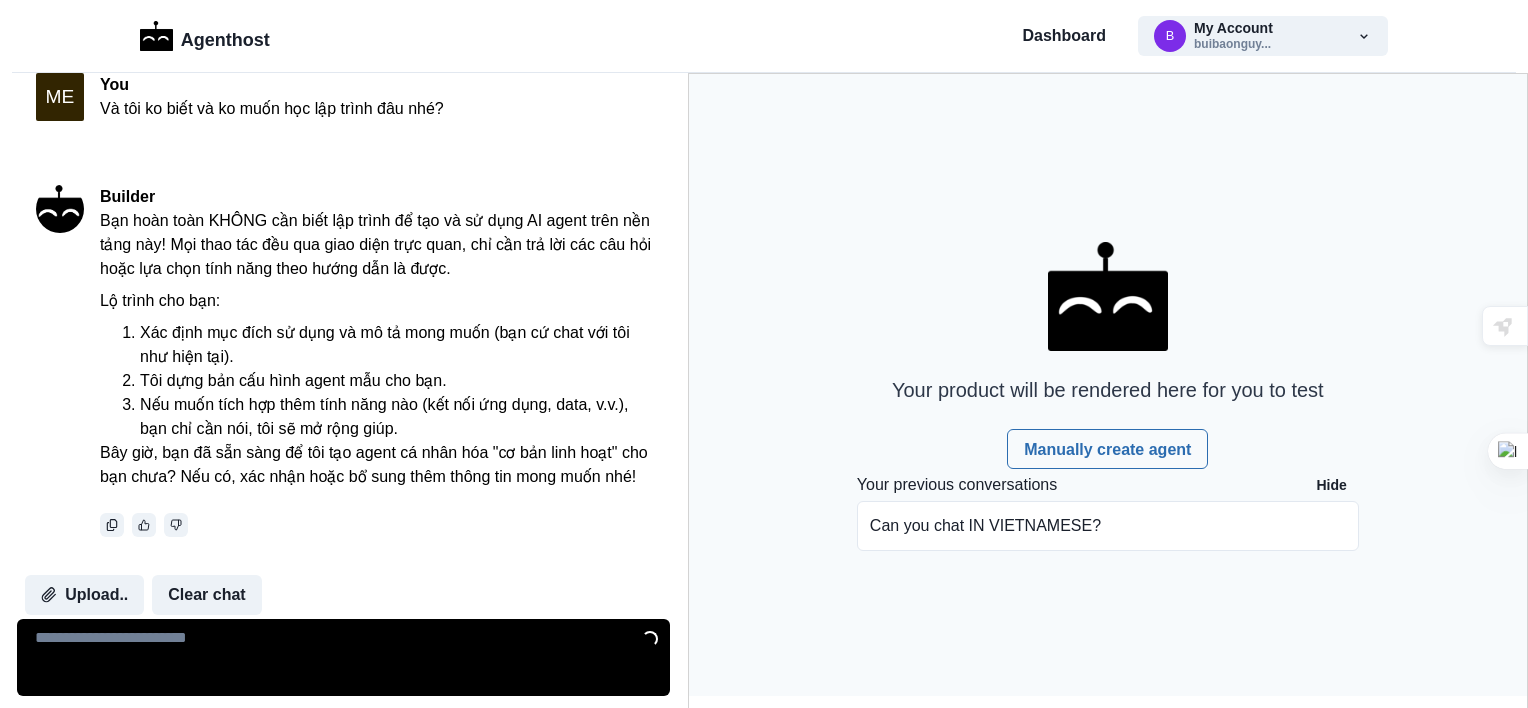 scroll, scrollTop: 1492, scrollLeft: 0, axis: vertical 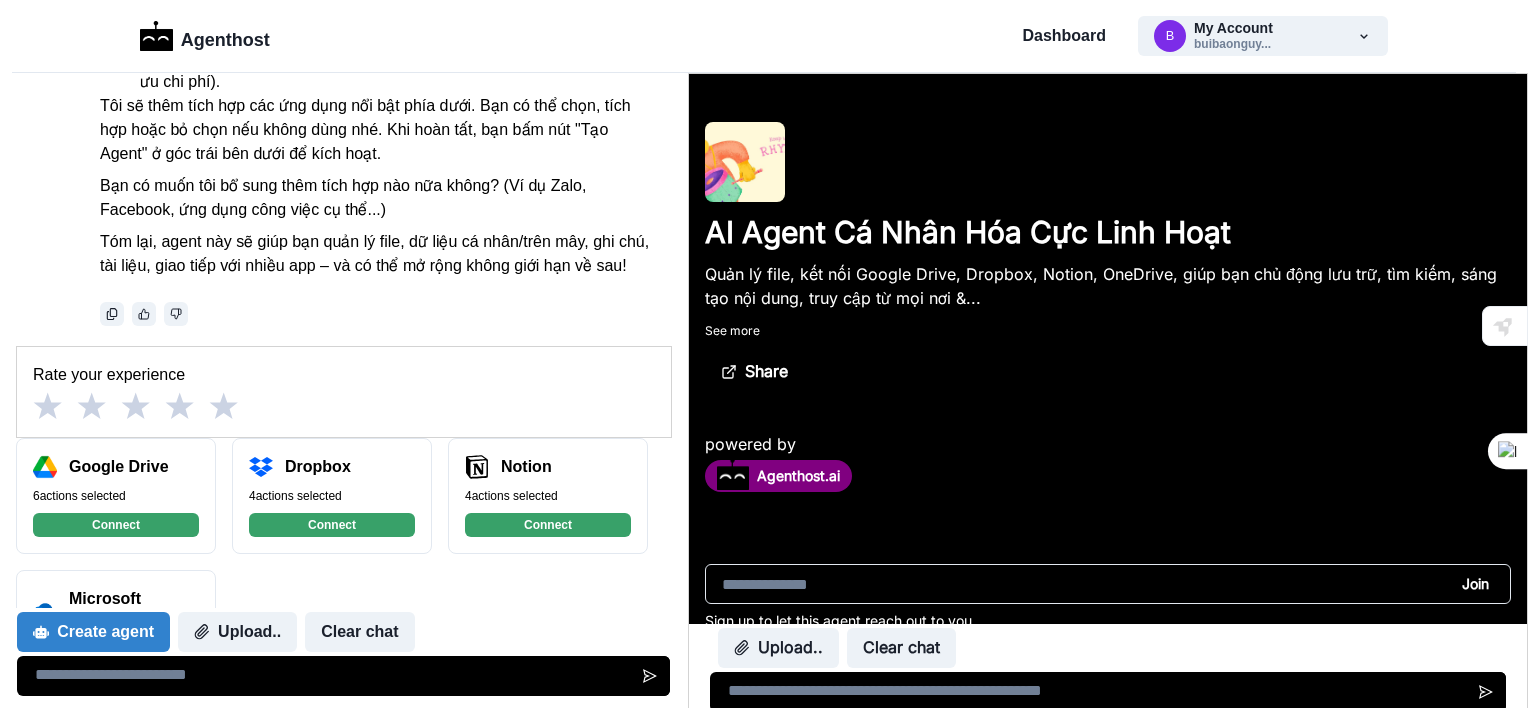 click at bounding box center (343, 676) 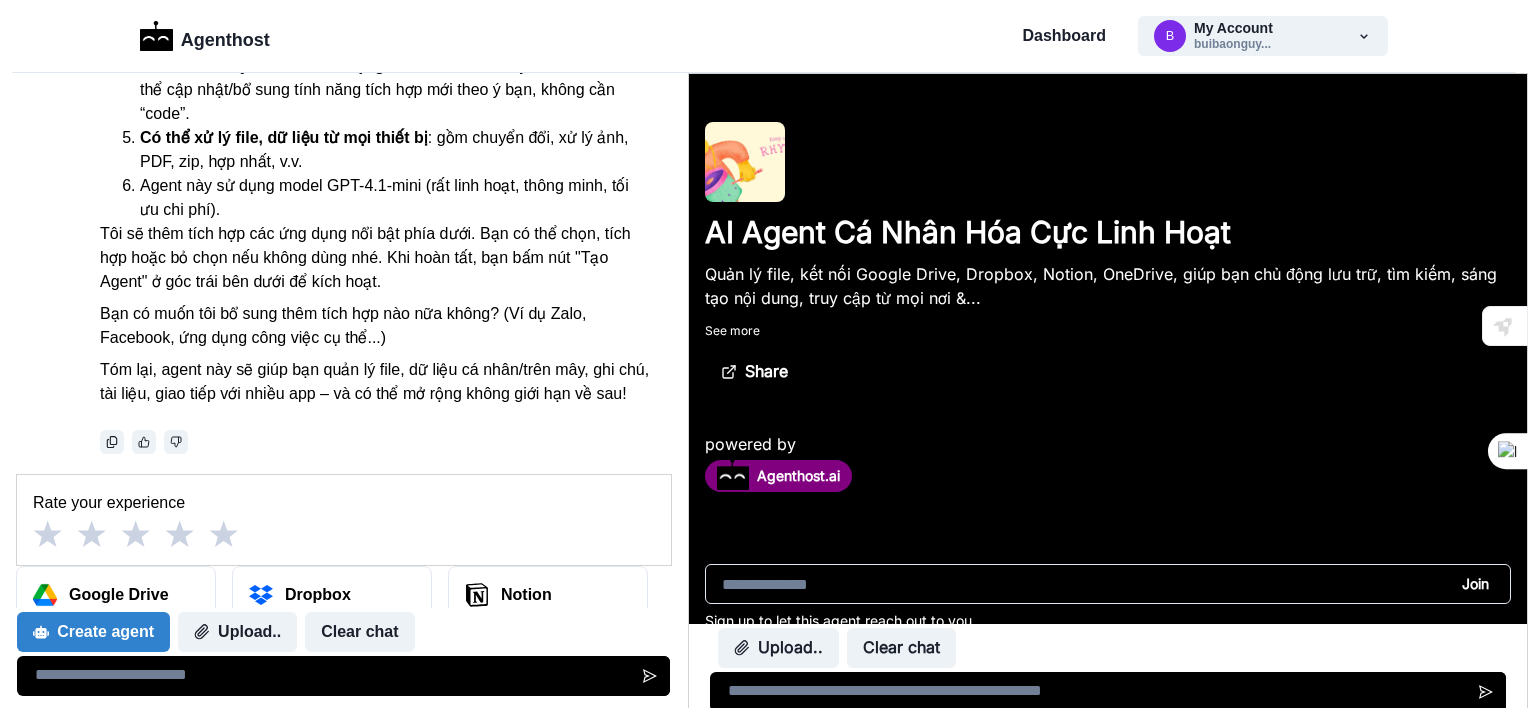 scroll, scrollTop: 2371, scrollLeft: 0, axis: vertical 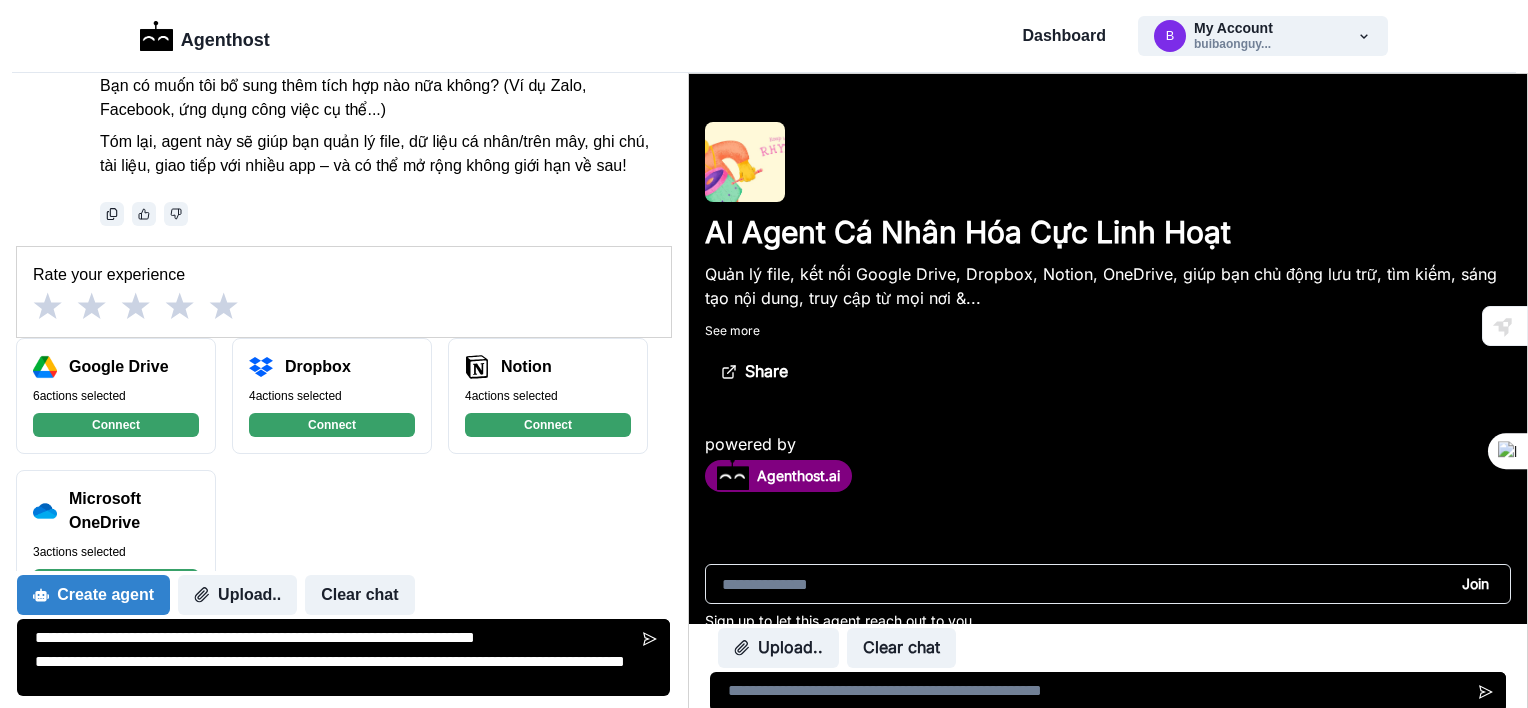 type on "**********" 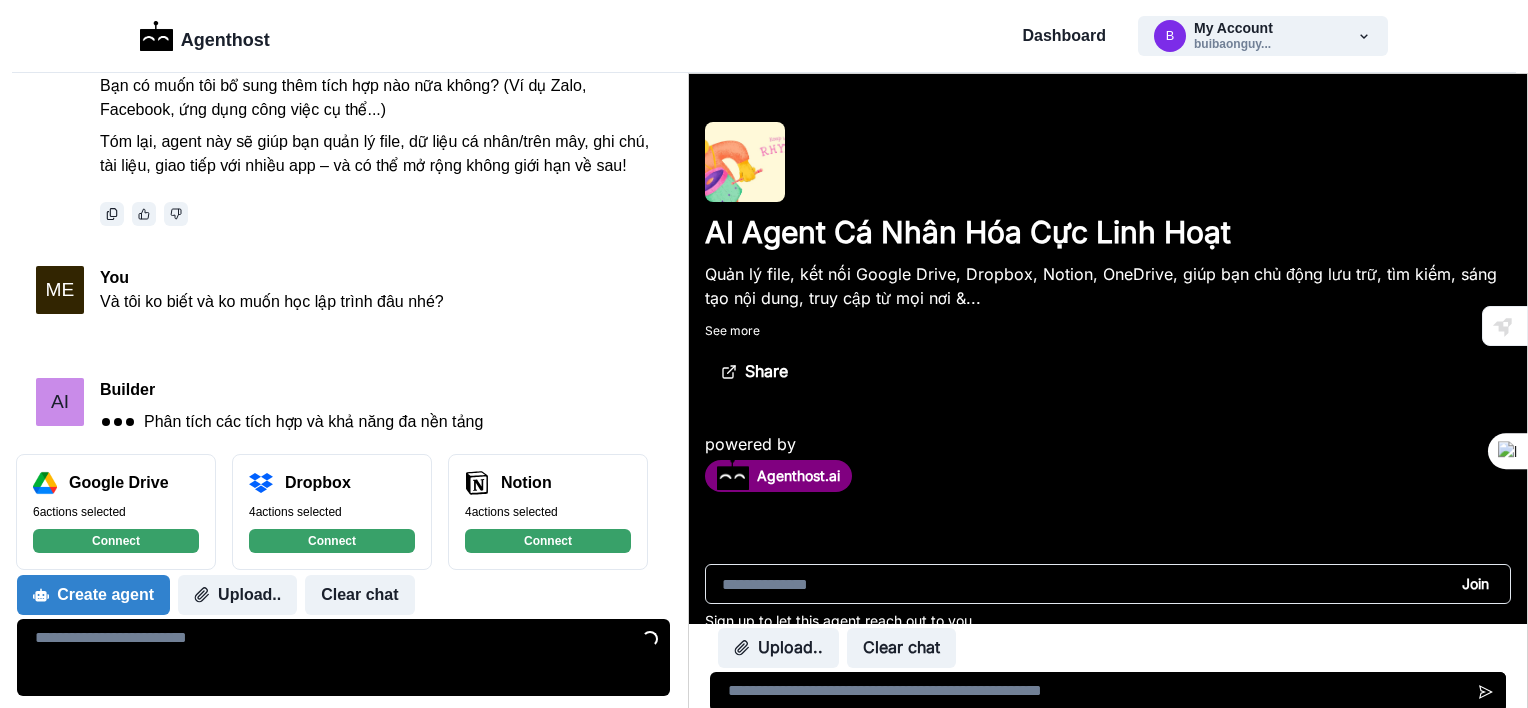 type 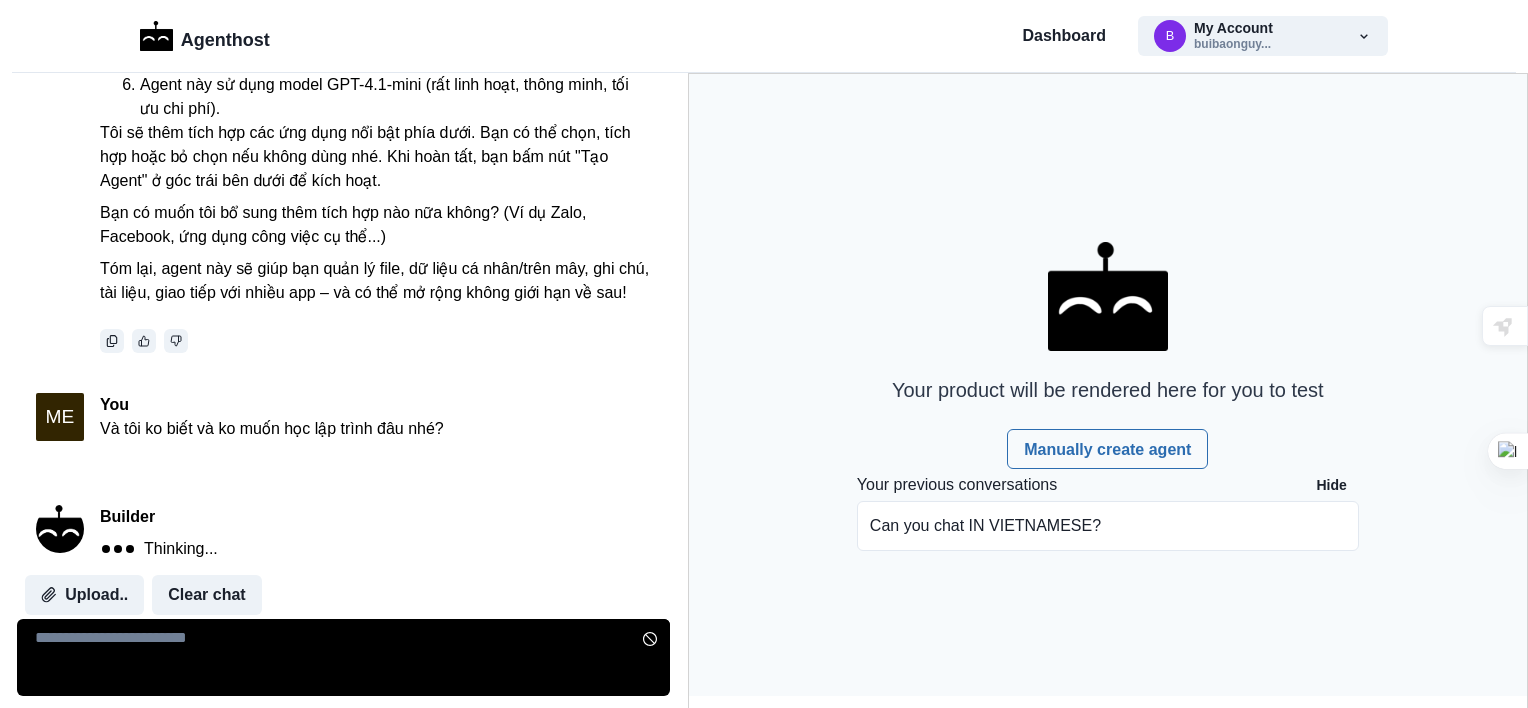 scroll, scrollTop: 2364, scrollLeft: 0, axis: vertical 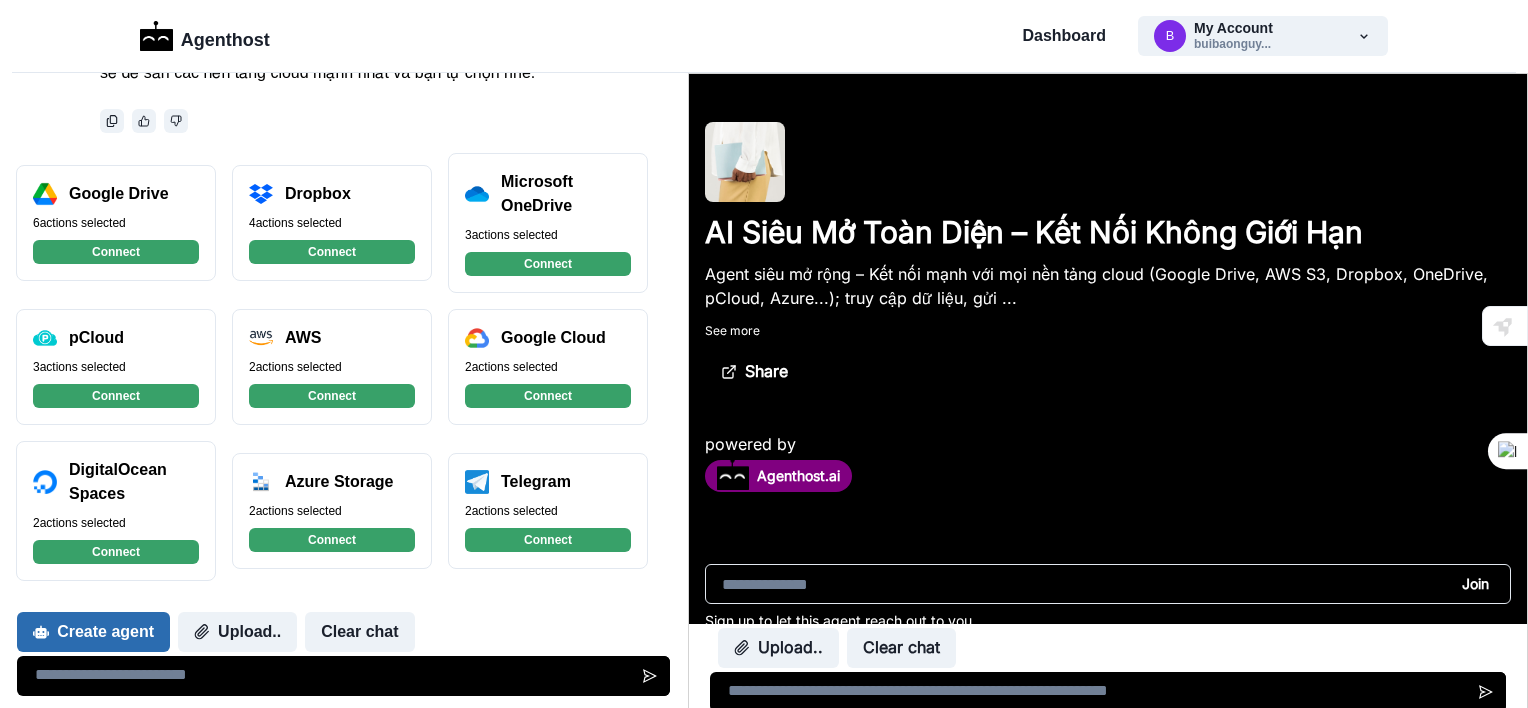 click on "Create agent" at bounding box center [93, 632] 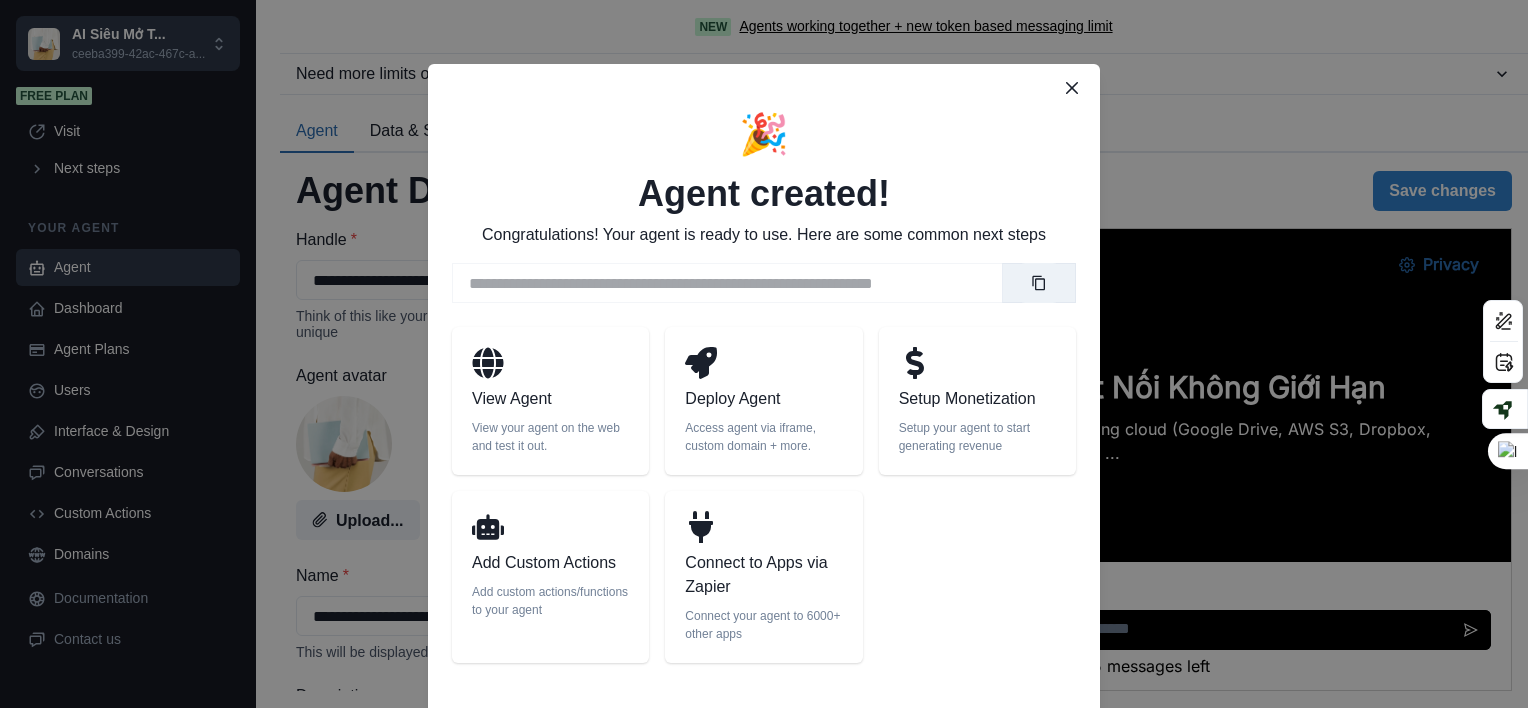 scroll, scrollTop: 0, scrollLeft: 0, axis: both 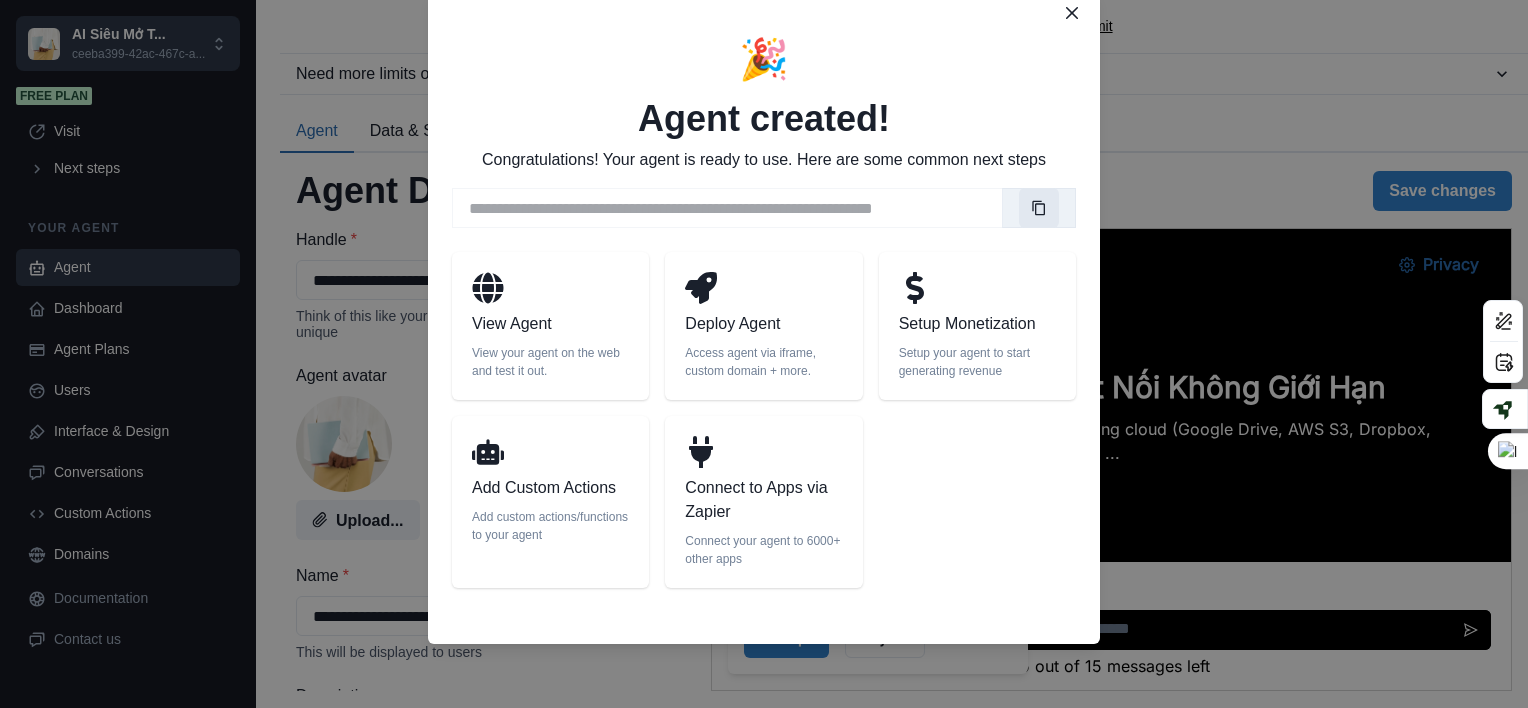 click at bounding box center (1039, 208) 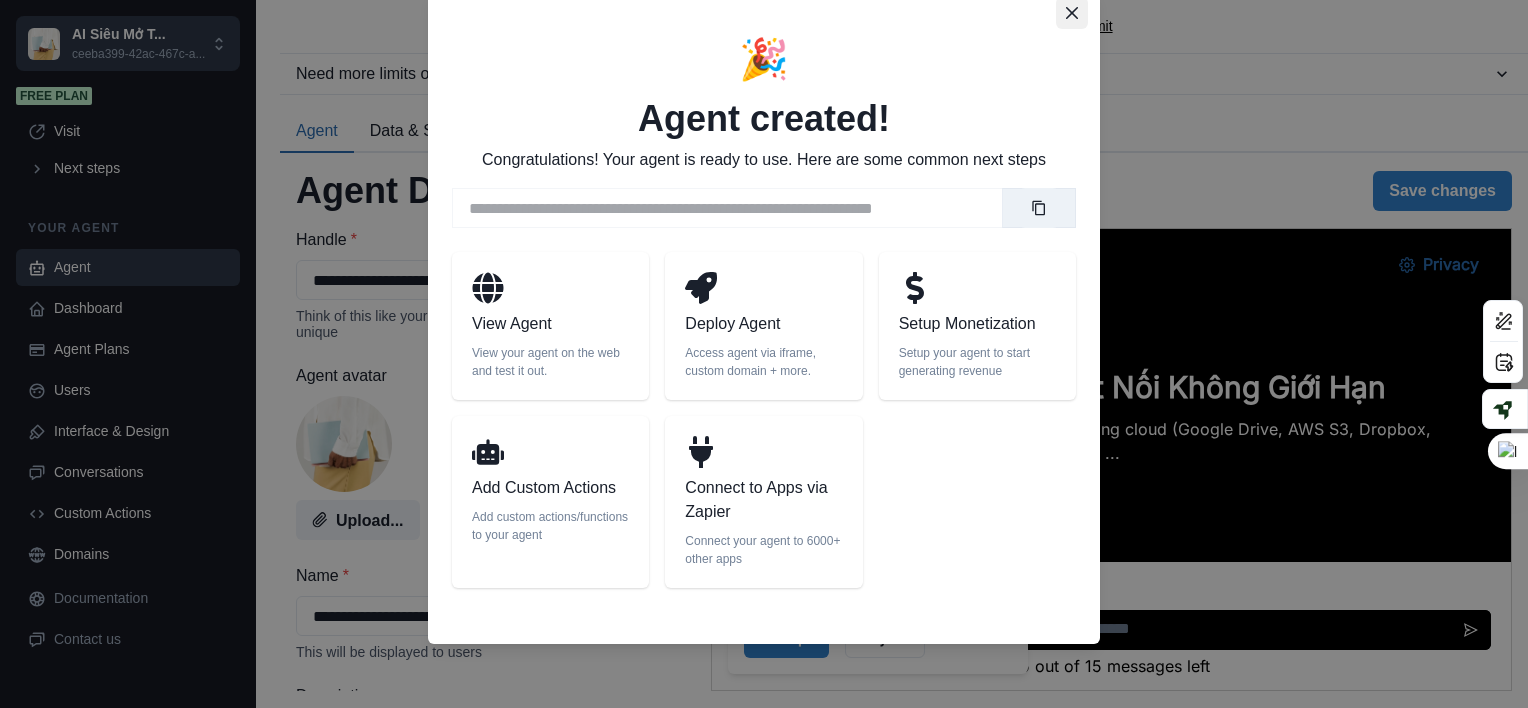 click at bounding box center (1072, 13) 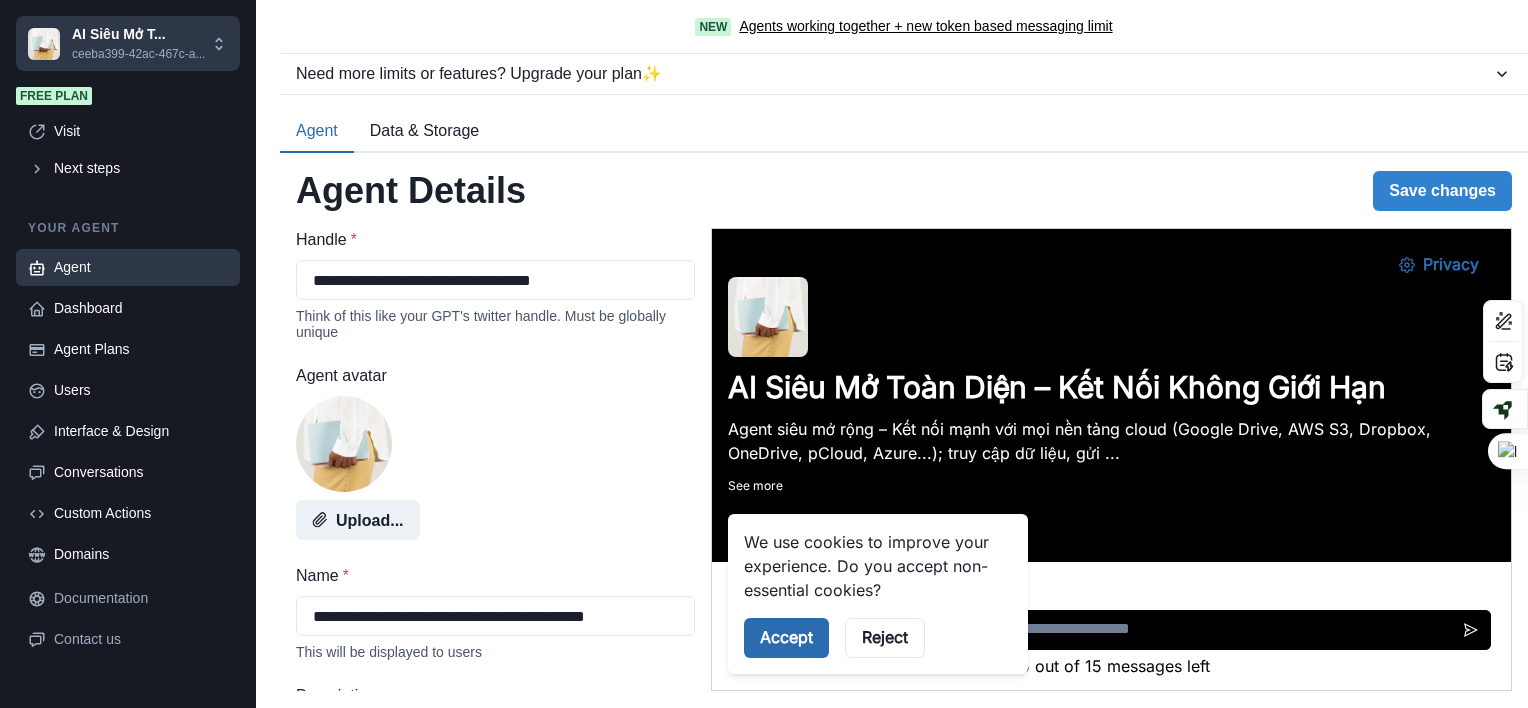 click on "Accept" at bounding box center [786, 638] 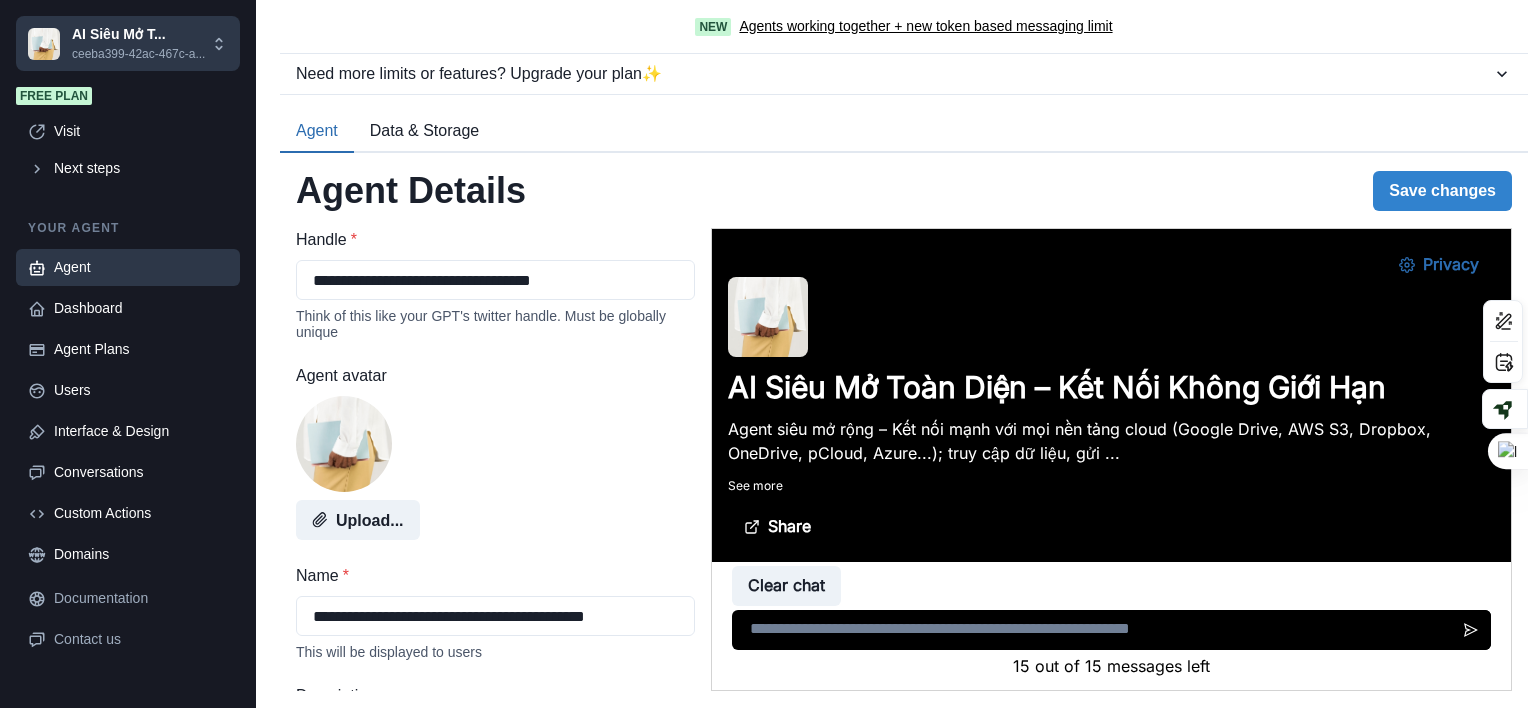 click at bounding box center [1111, 630] 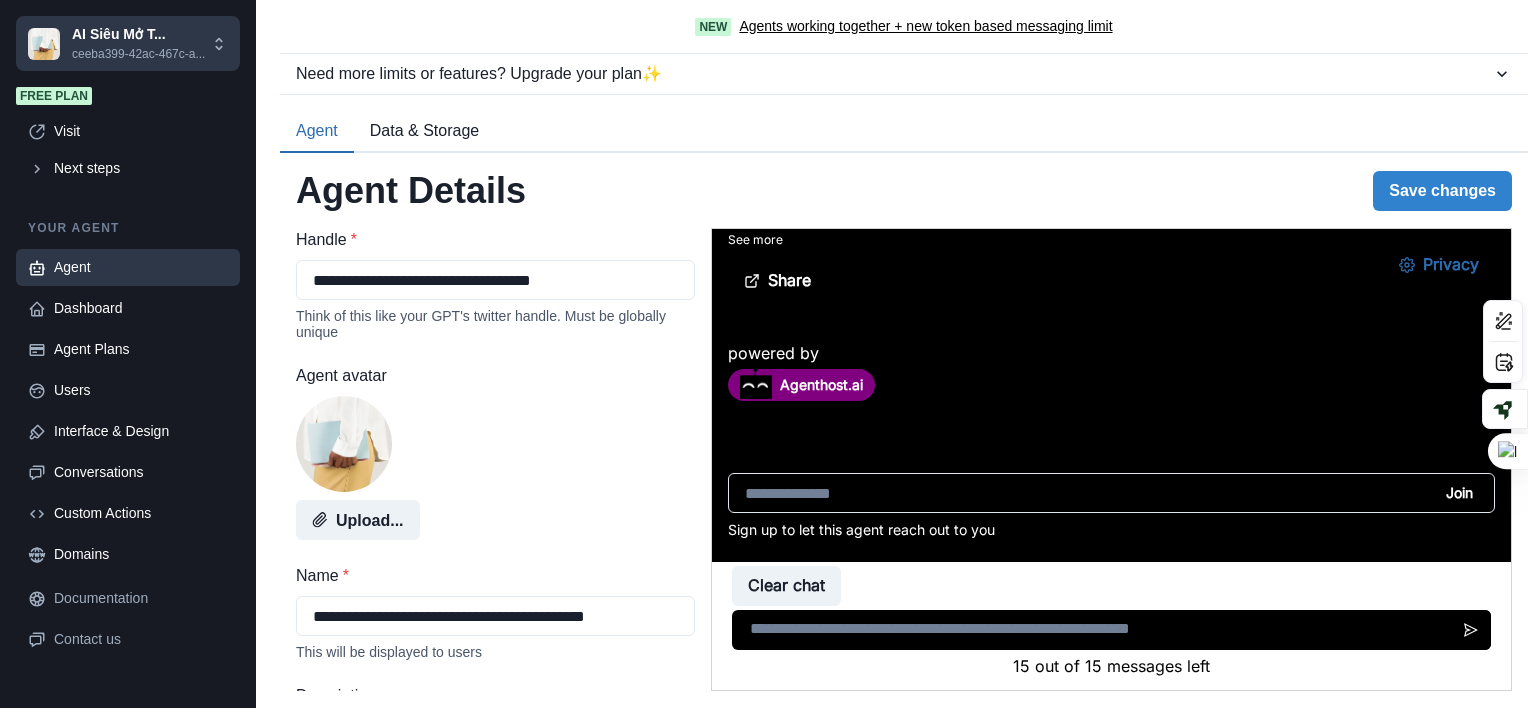 scroll, scrollTop: 500, scrollLeft: 0, axis: vertical 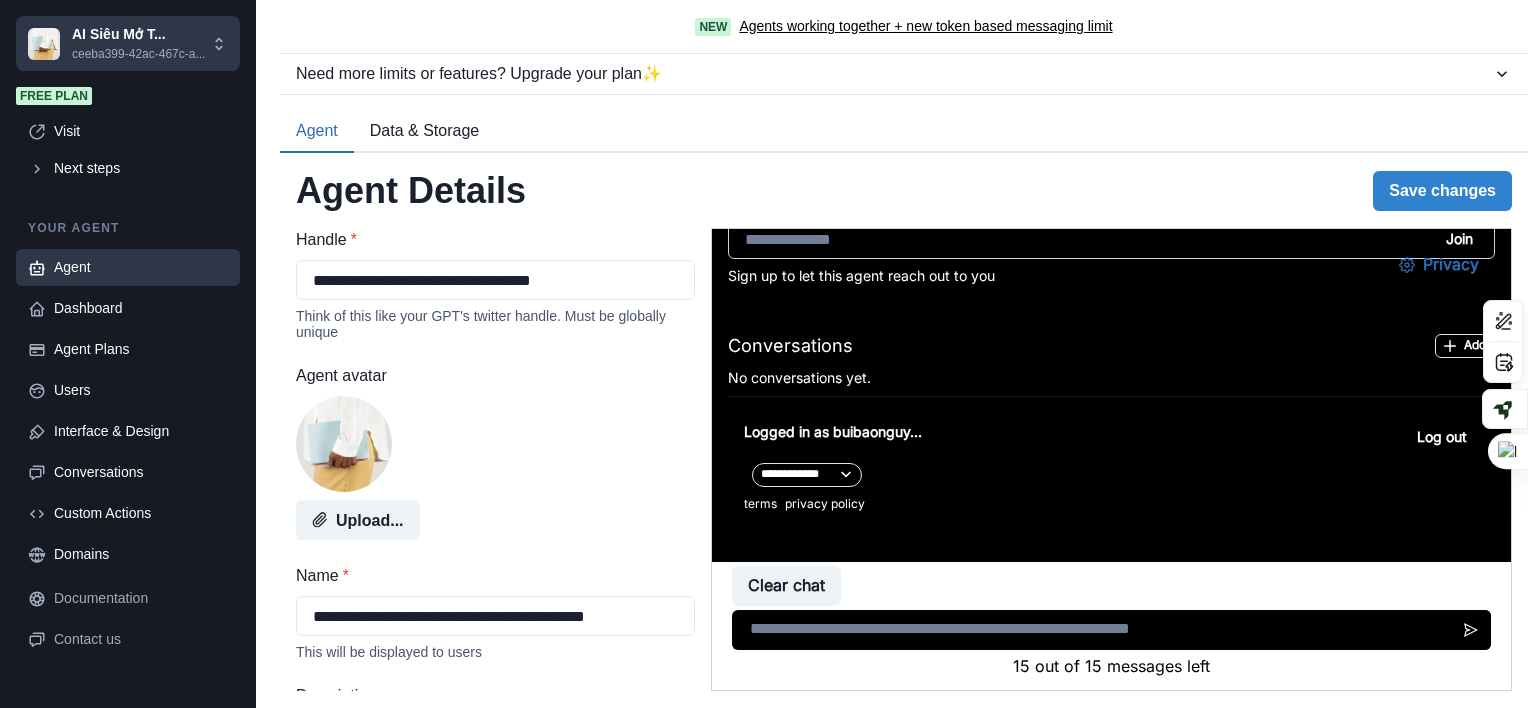 click at bounding box center [1111, 239] 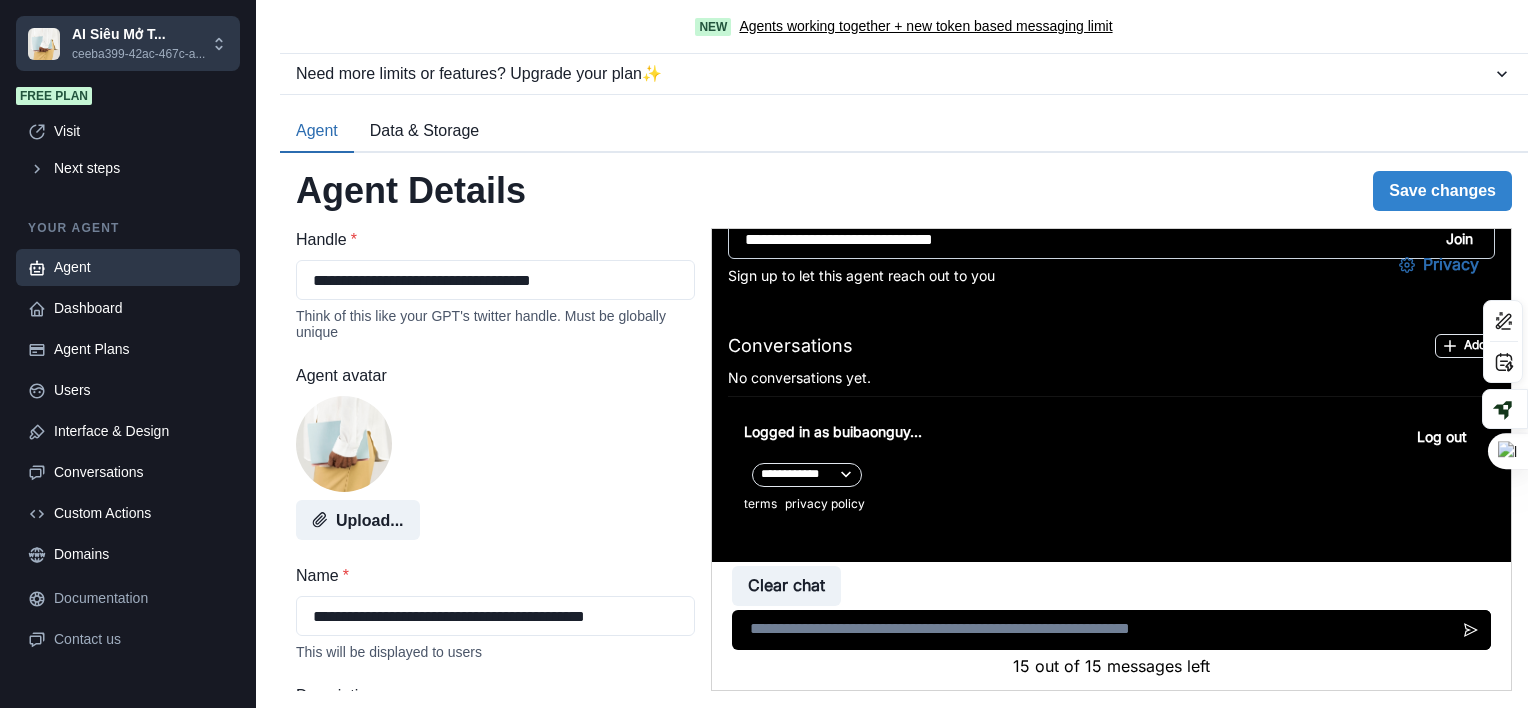 type on "**********" 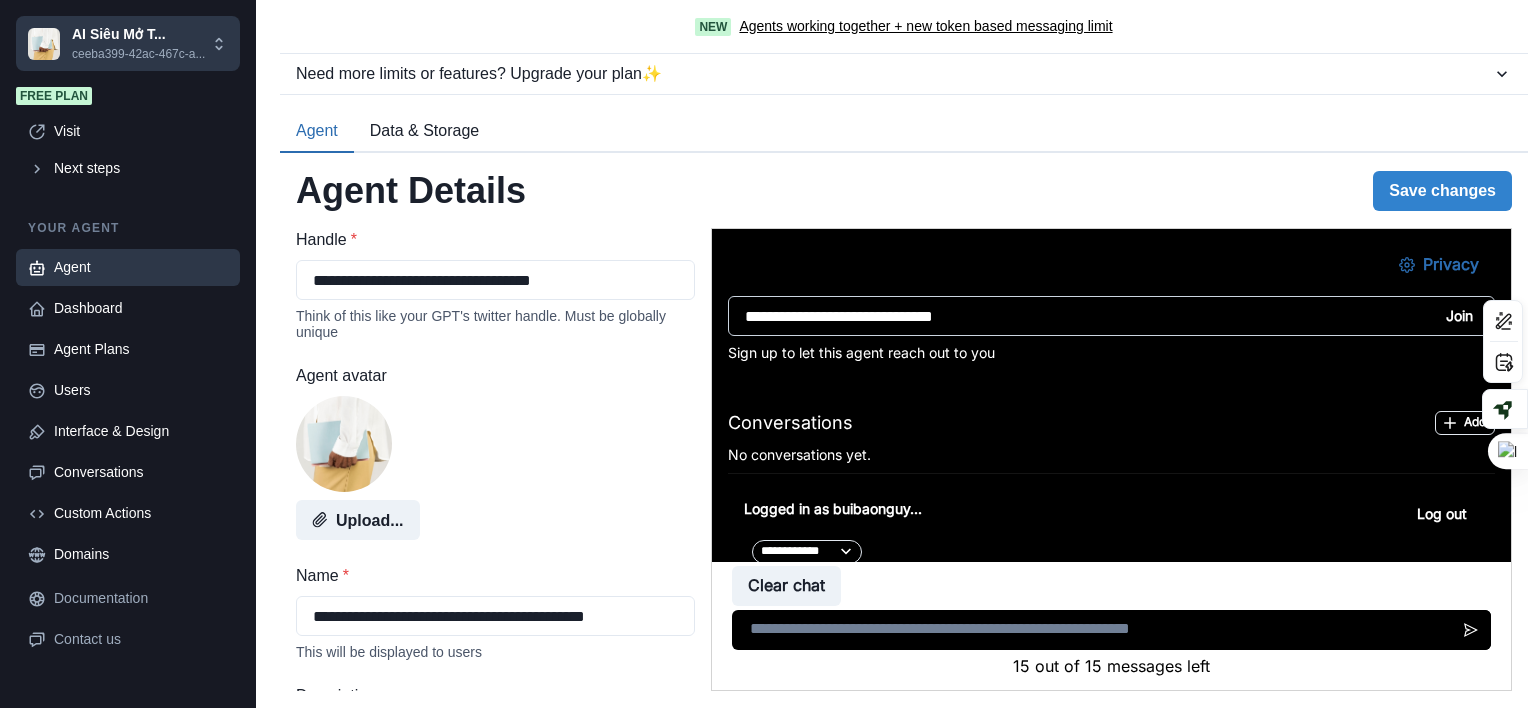 scroll, scrollTop: 300, scrollLeft: 0, axis: vertical 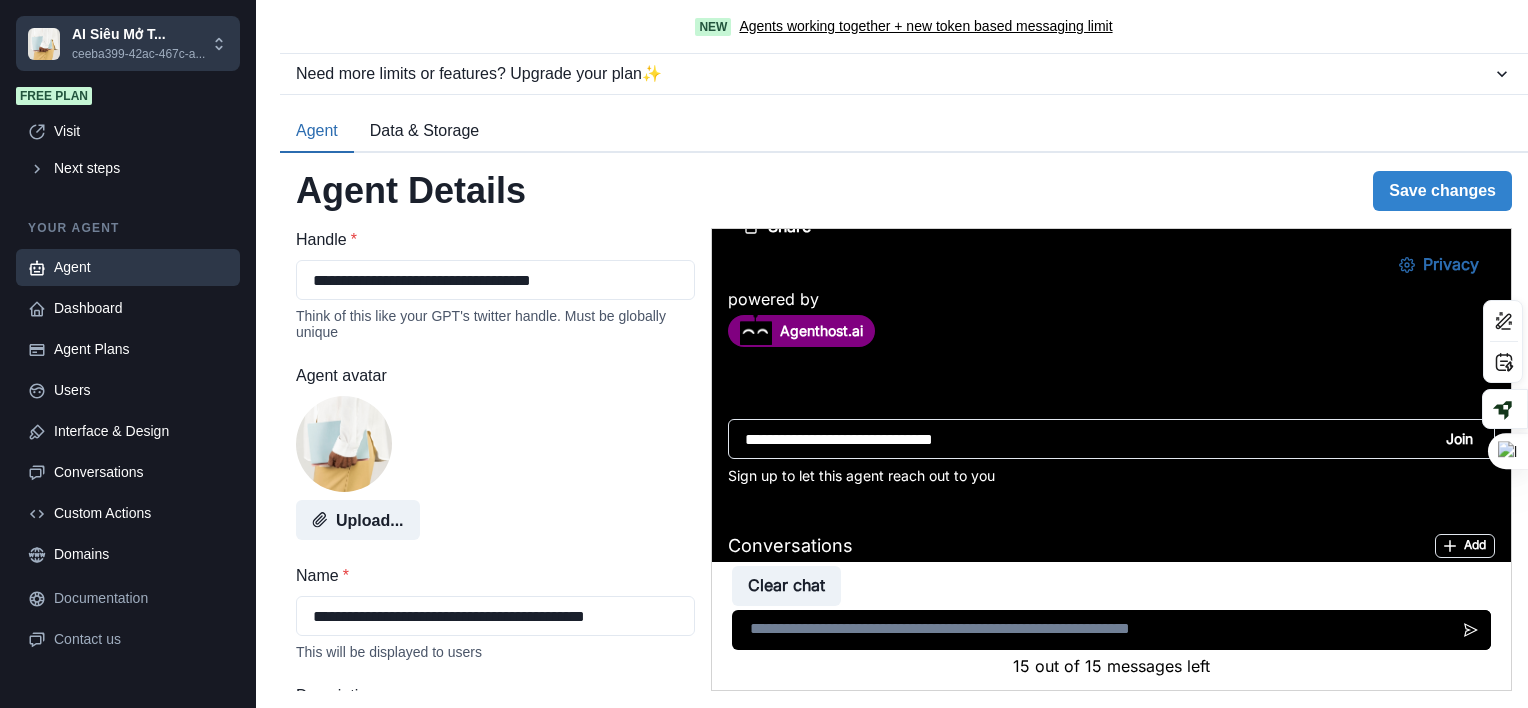 click on "**********" at bounding box center [1111, 558] 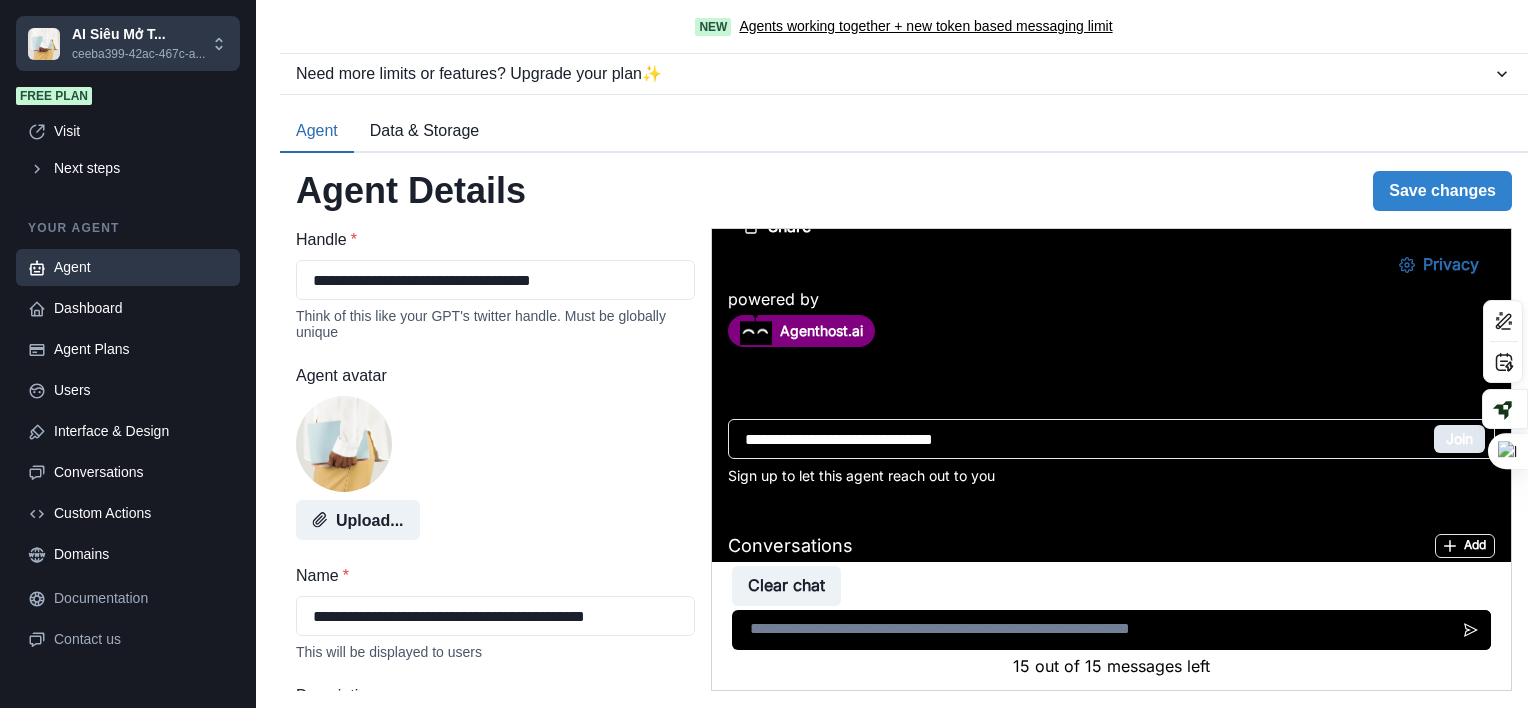 click on "Join" at bounding box center [1459, 439] 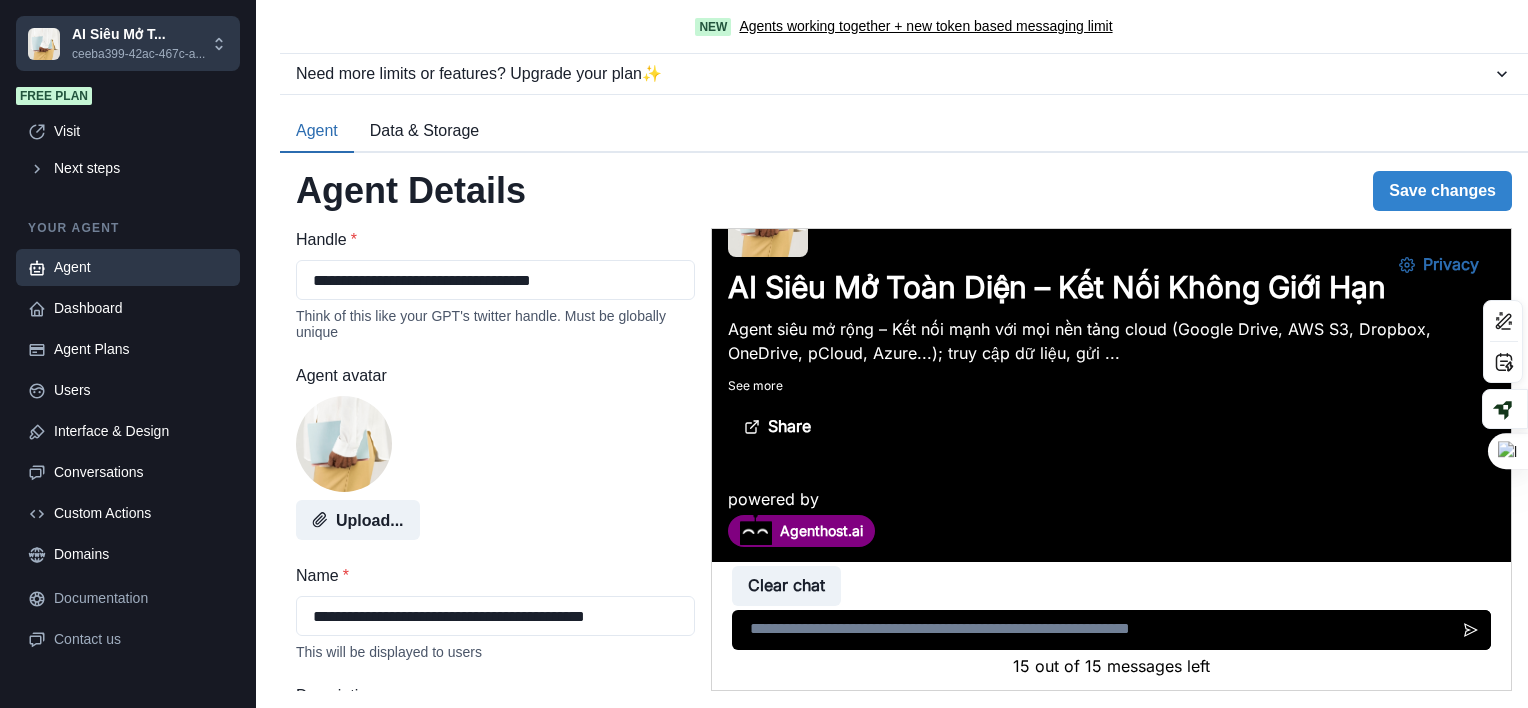 scroll, scrollTop: 700, scrollLeft: 0, axis: vertical 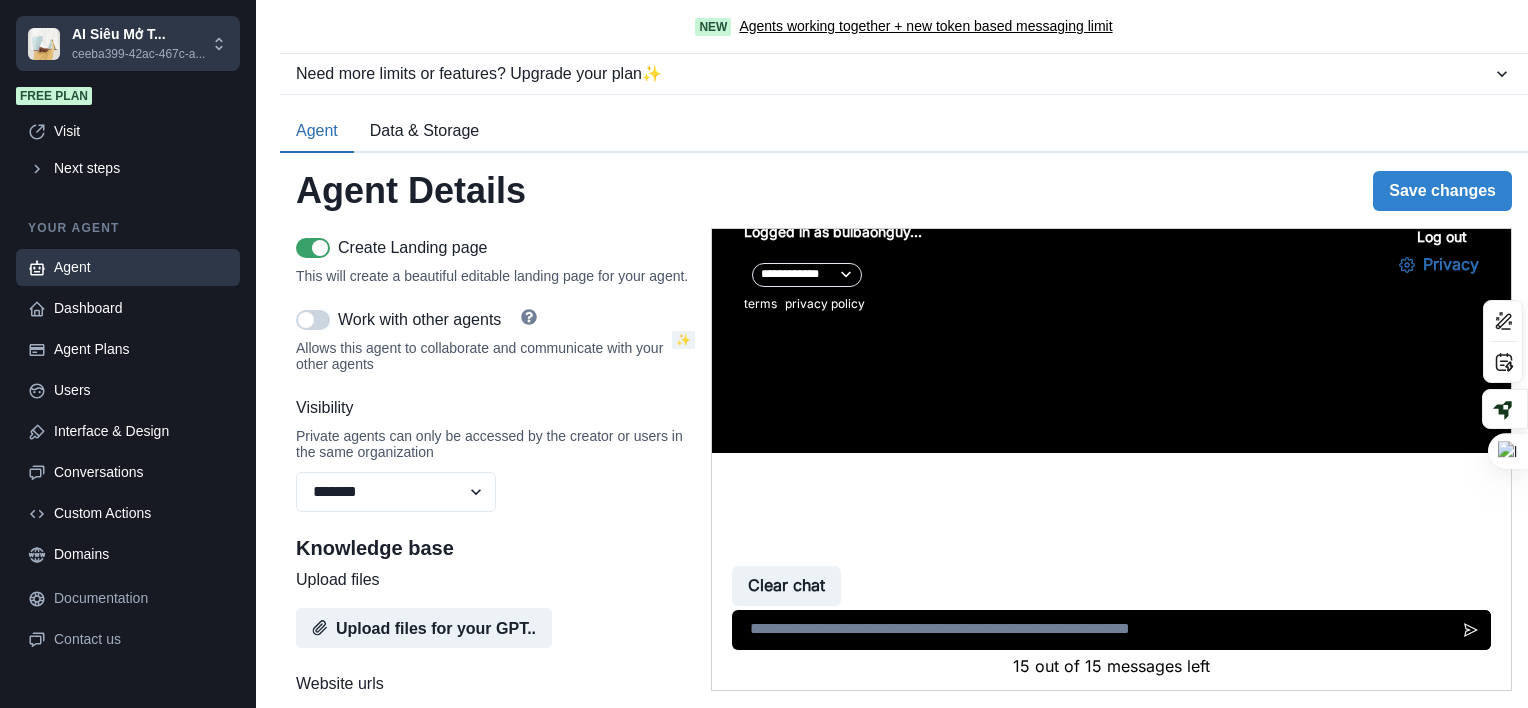 click at bounding box center [313, 320] 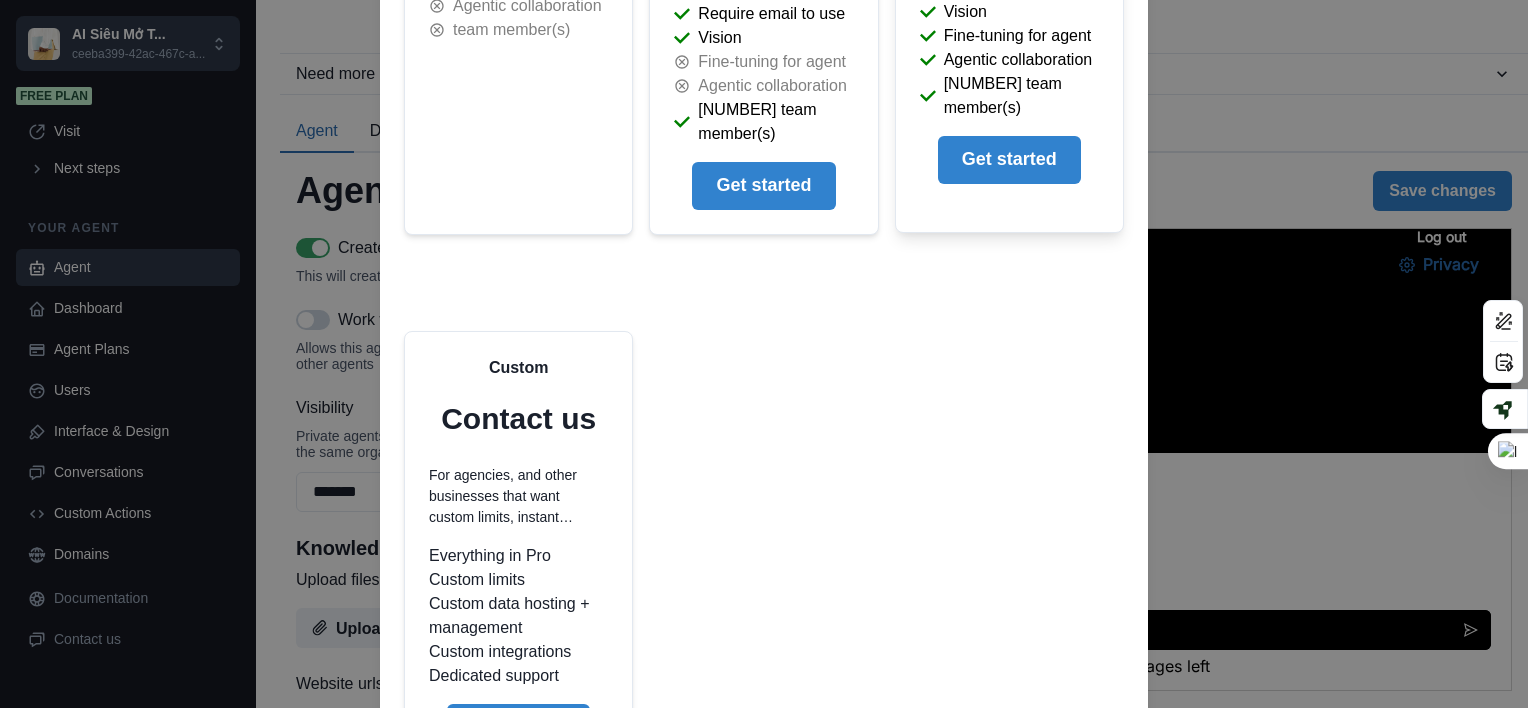 scroll, scrollTop: 0, scrollLeft: 0, axis: both 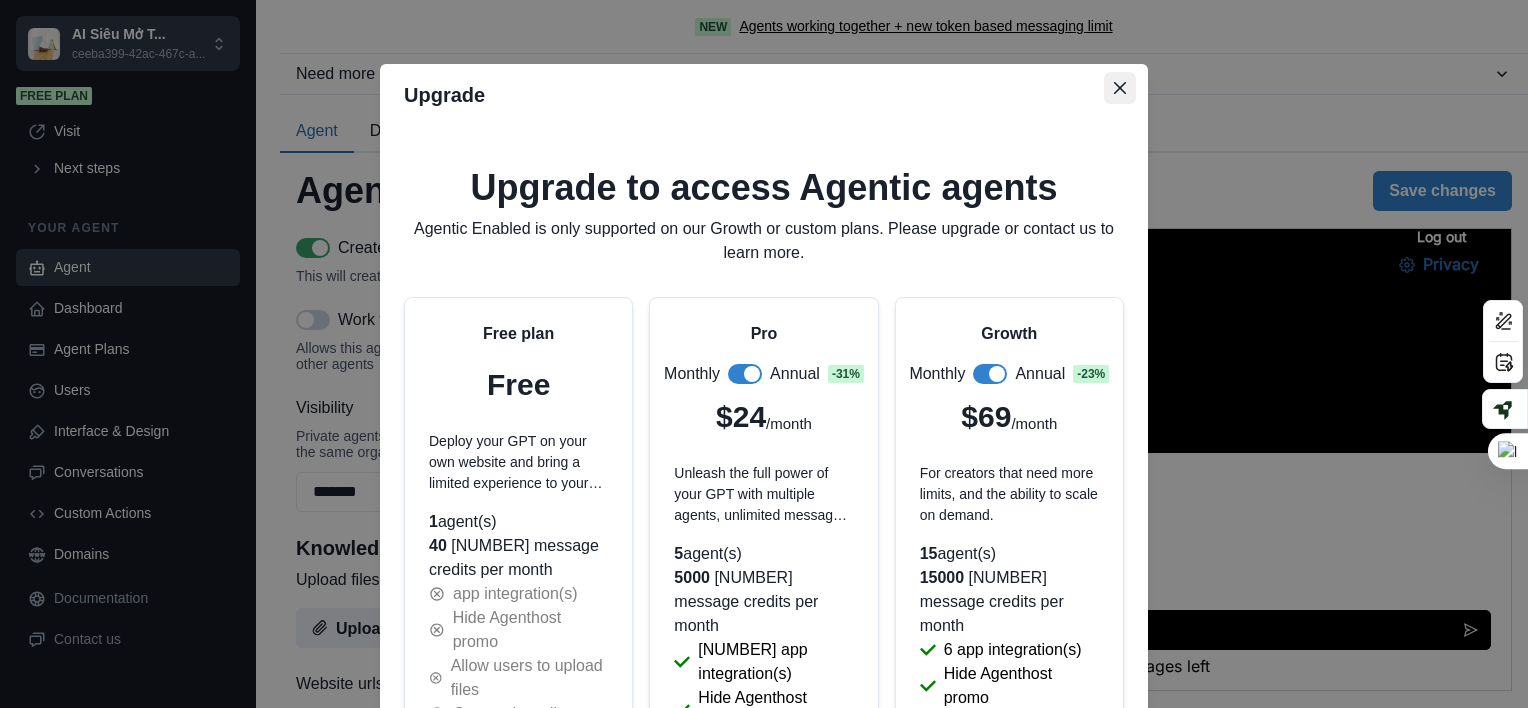 click at bounding box center (1120, 88) 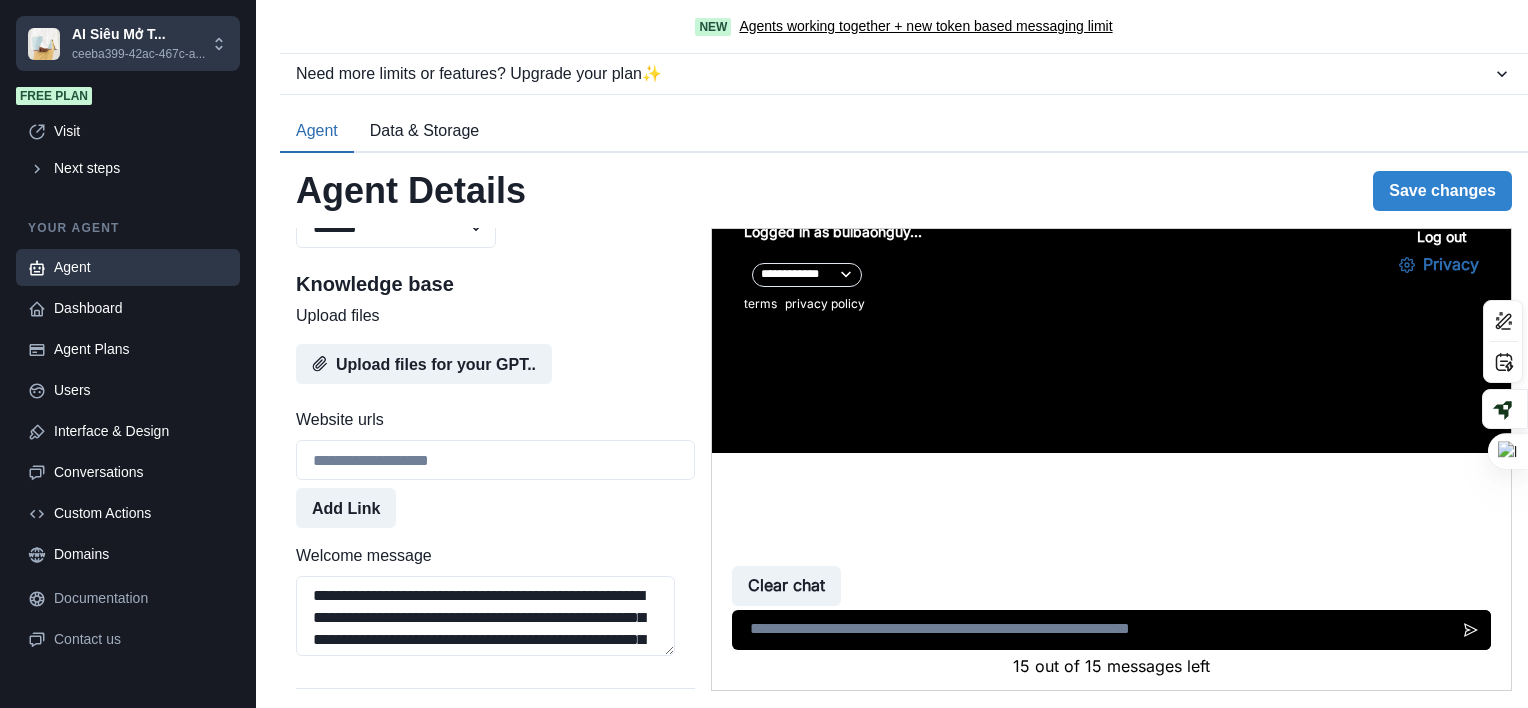 scroll, scrollTop: 1000, scrollLeft: 0, axis: vertical 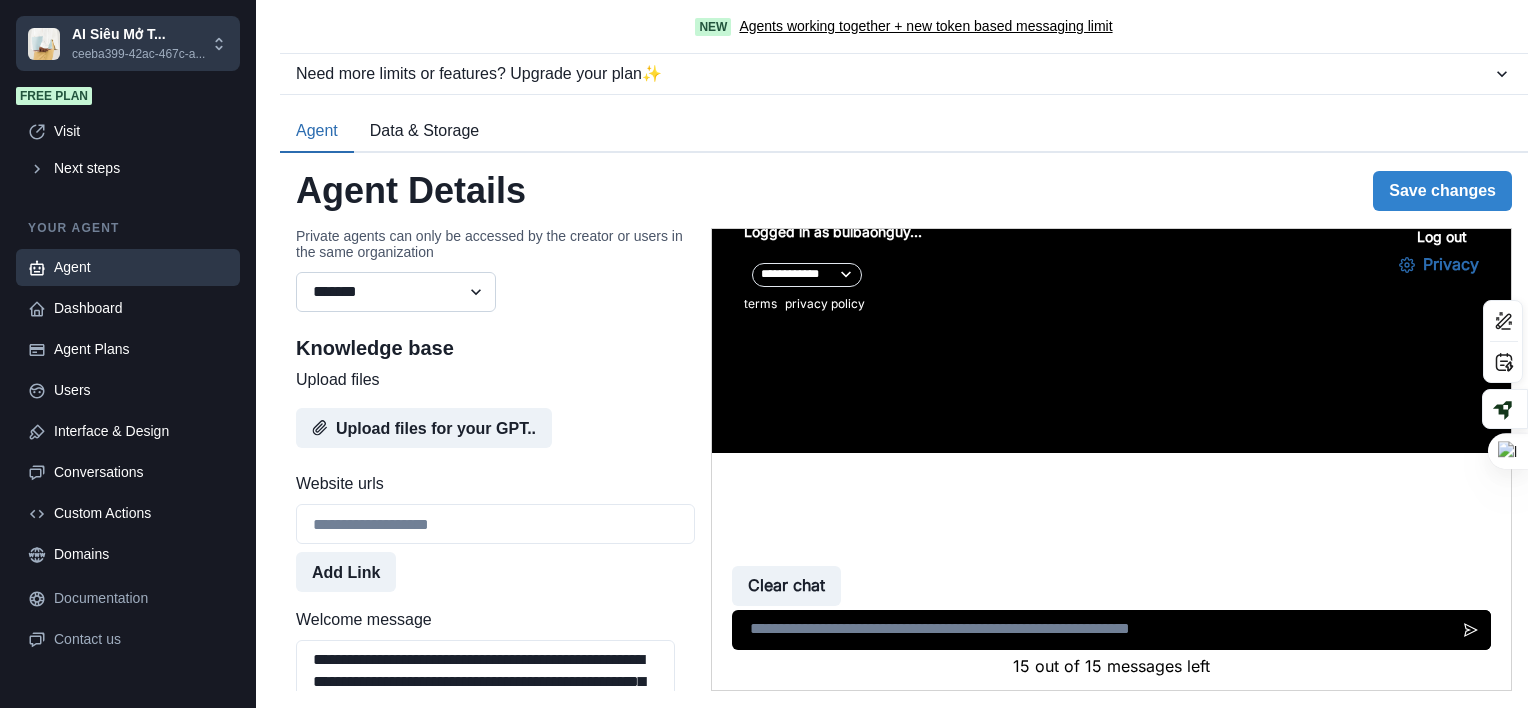 click on "******* ******** ******" at bounding box center (396, 292) 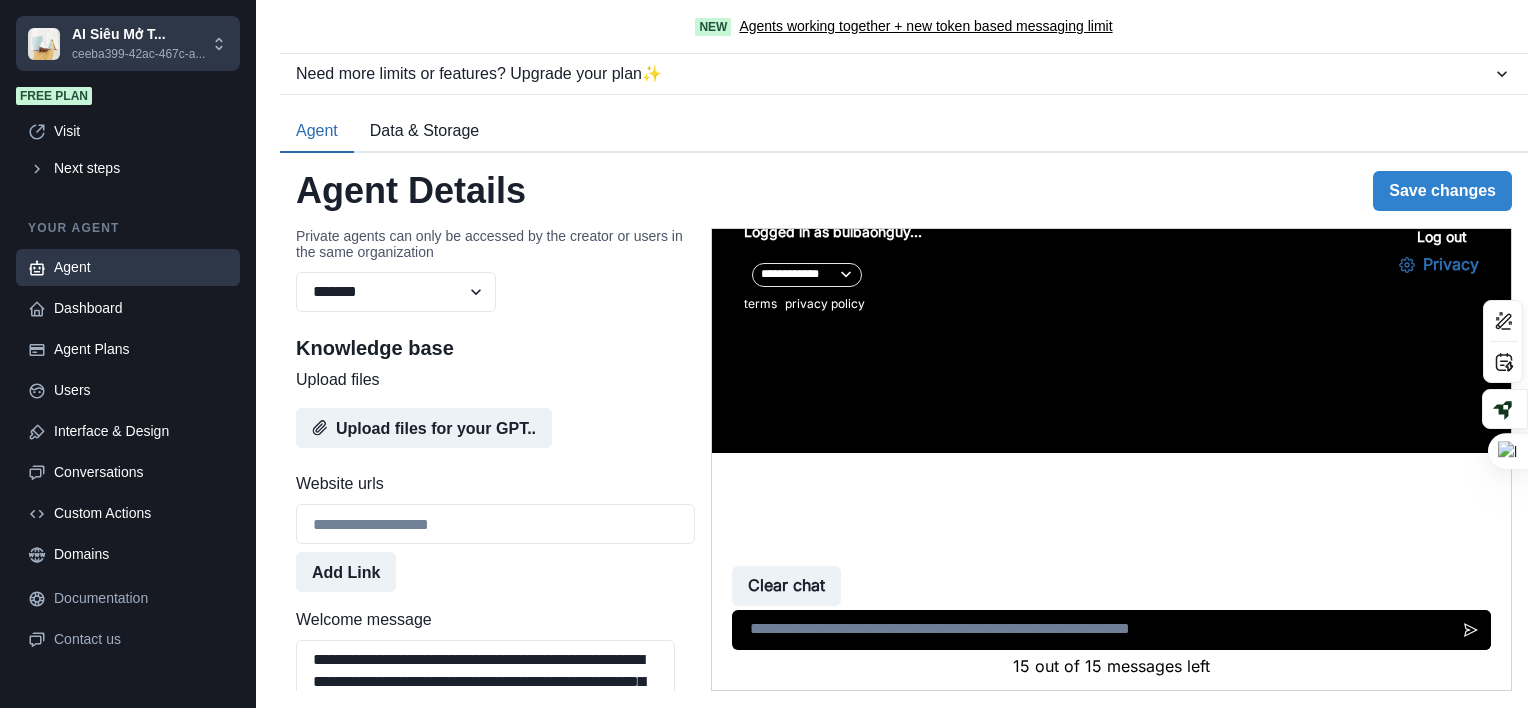click on "Visibility Private agents can only be accessed by the creator or users in the same organization ******* ******** ******" at bounding box center [495, 254] 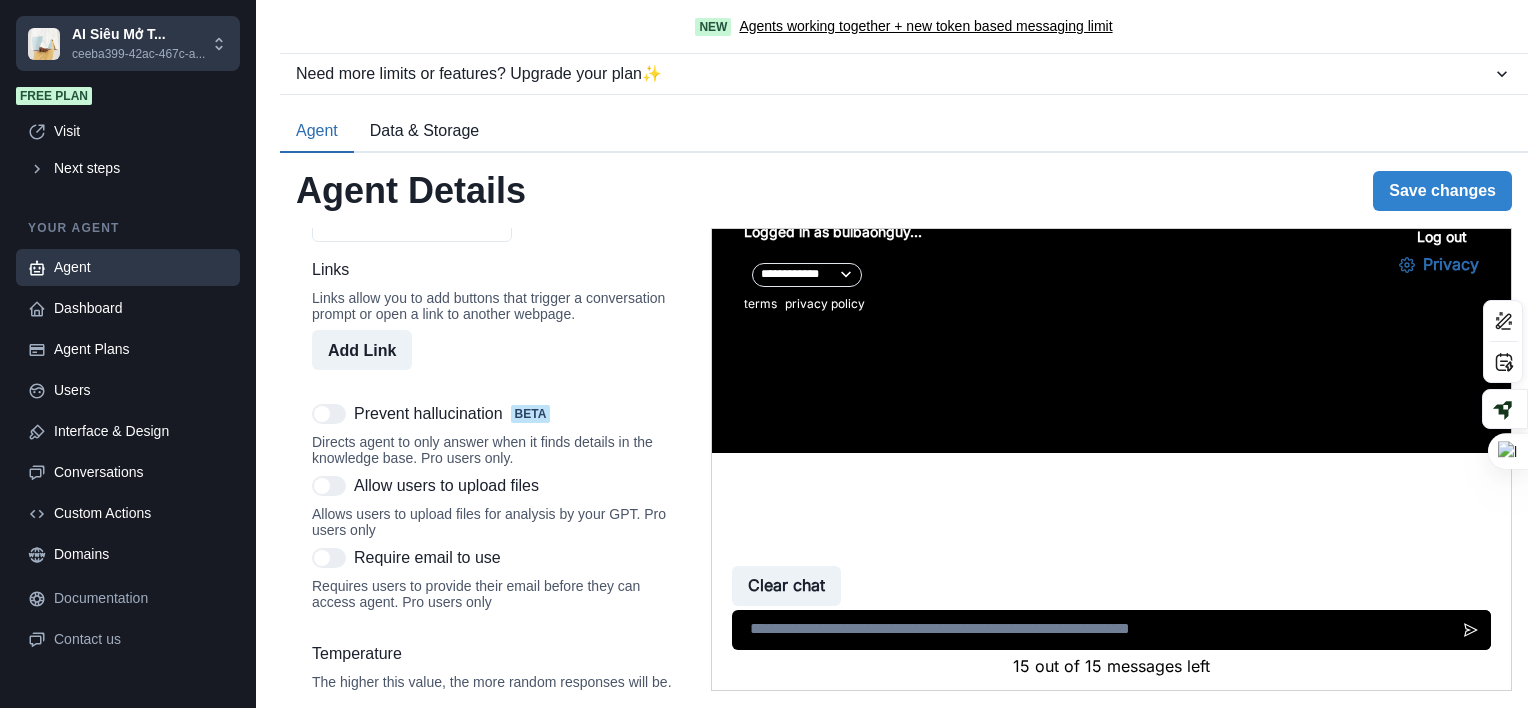 scroll, scrollTop: 1500, scrollLeft: 0, axis: vertical 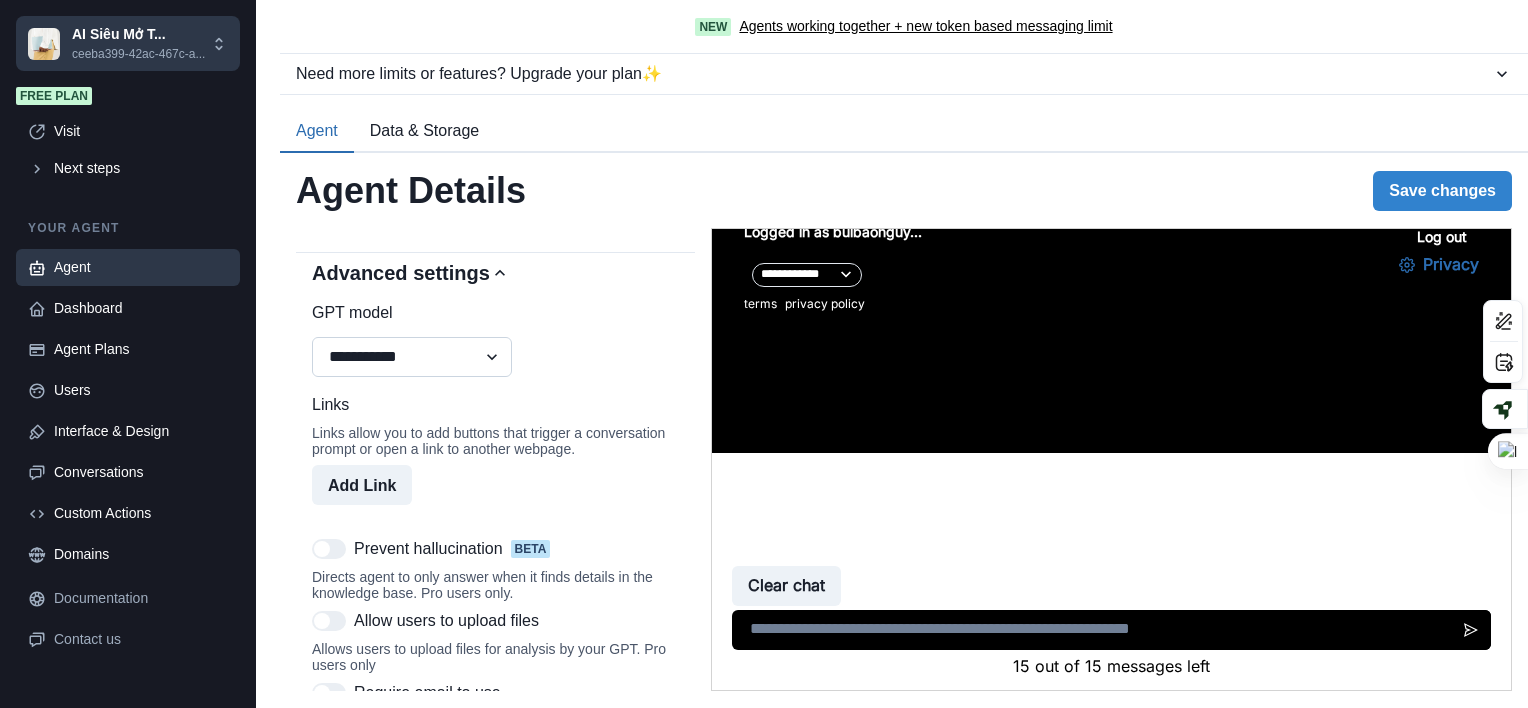 click on "**********" at bounding box center [412, 357] 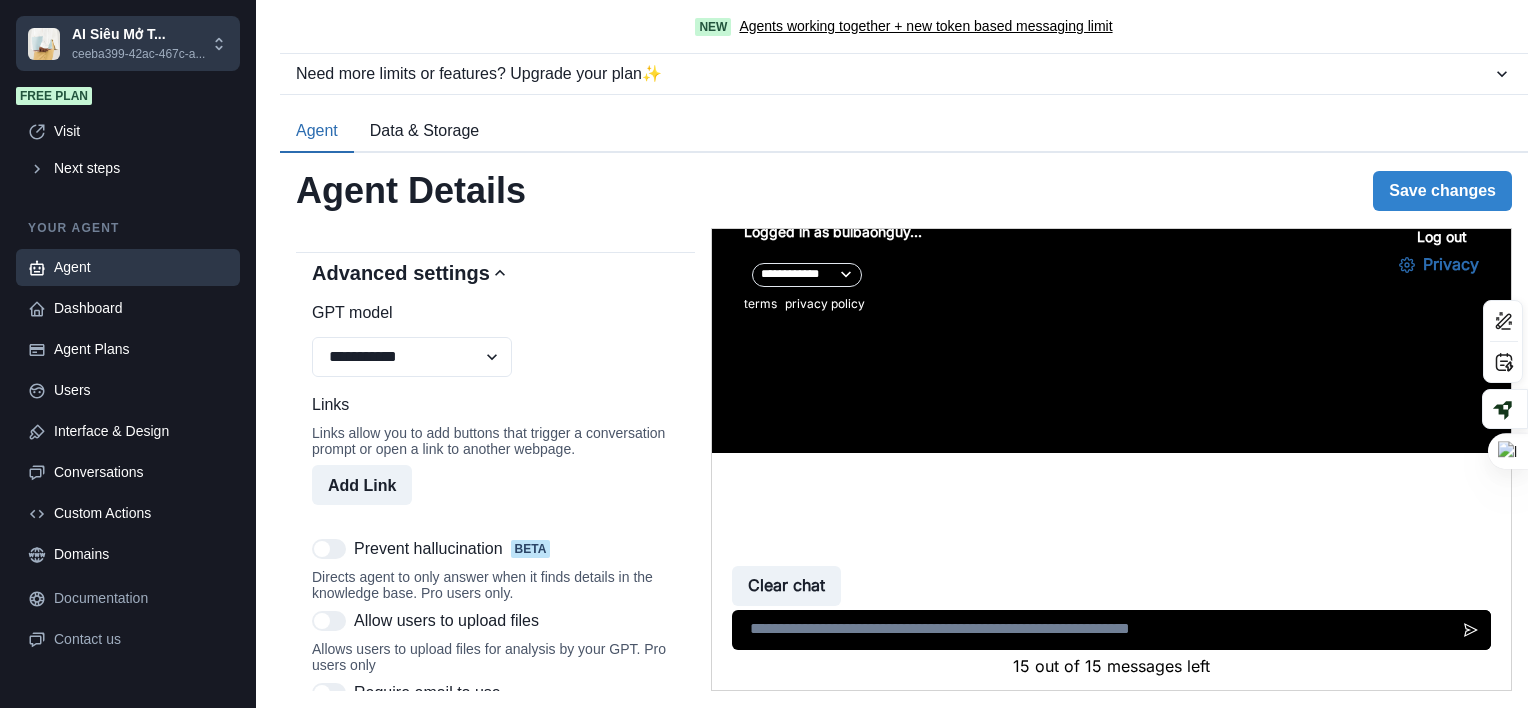 click on "**********" at bounding box center [495, 339] 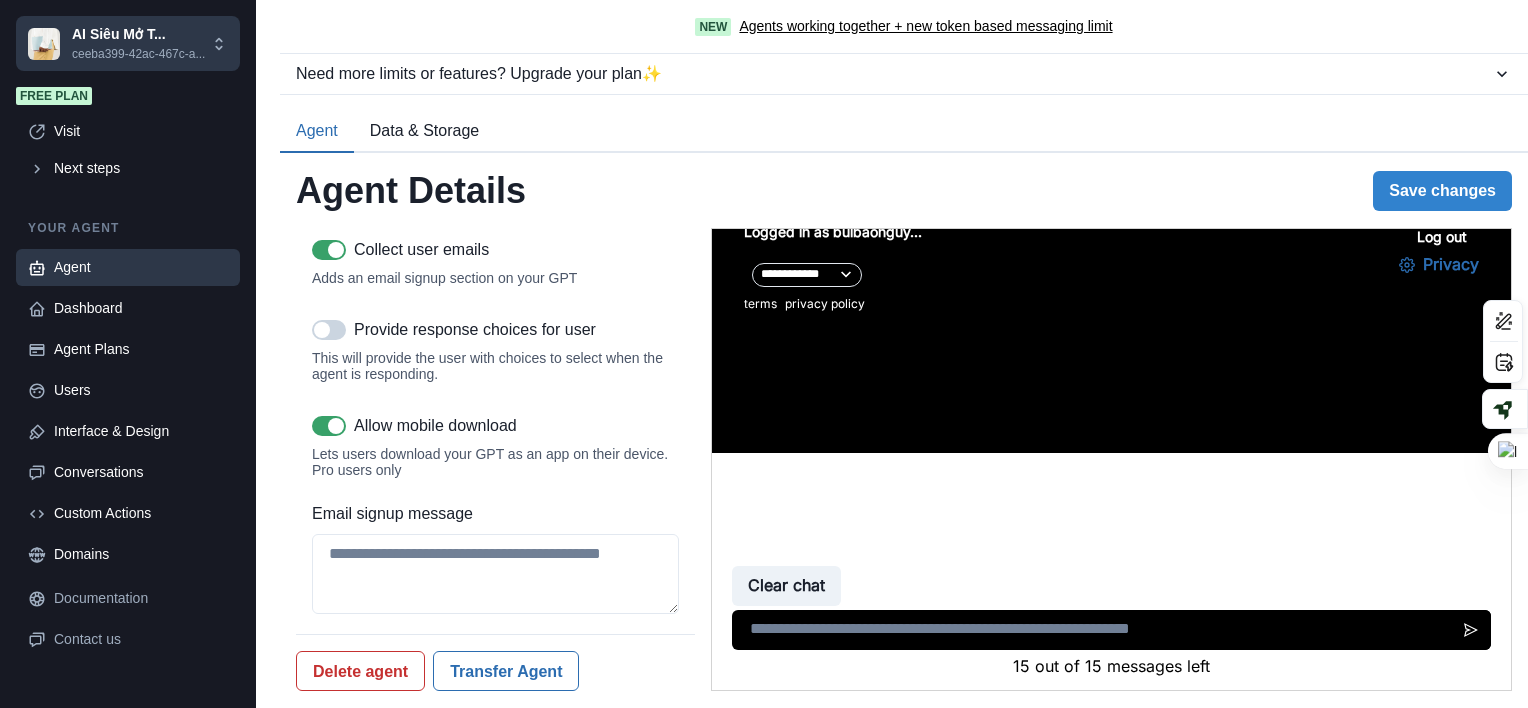 scroll, scrollTop: 2727, scrollLeft: 0, axis: vertical 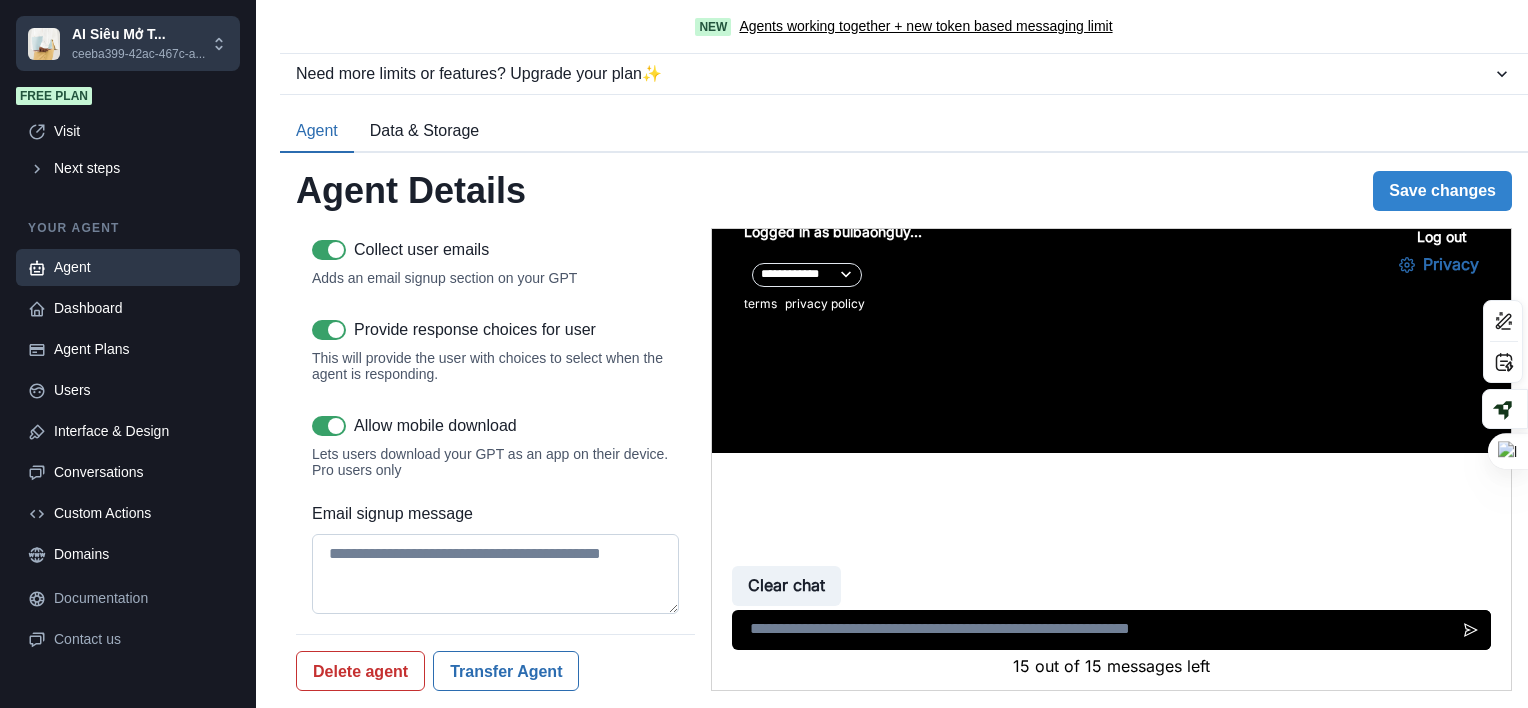 click on "Email signup message" at bounding box center [495, 574] 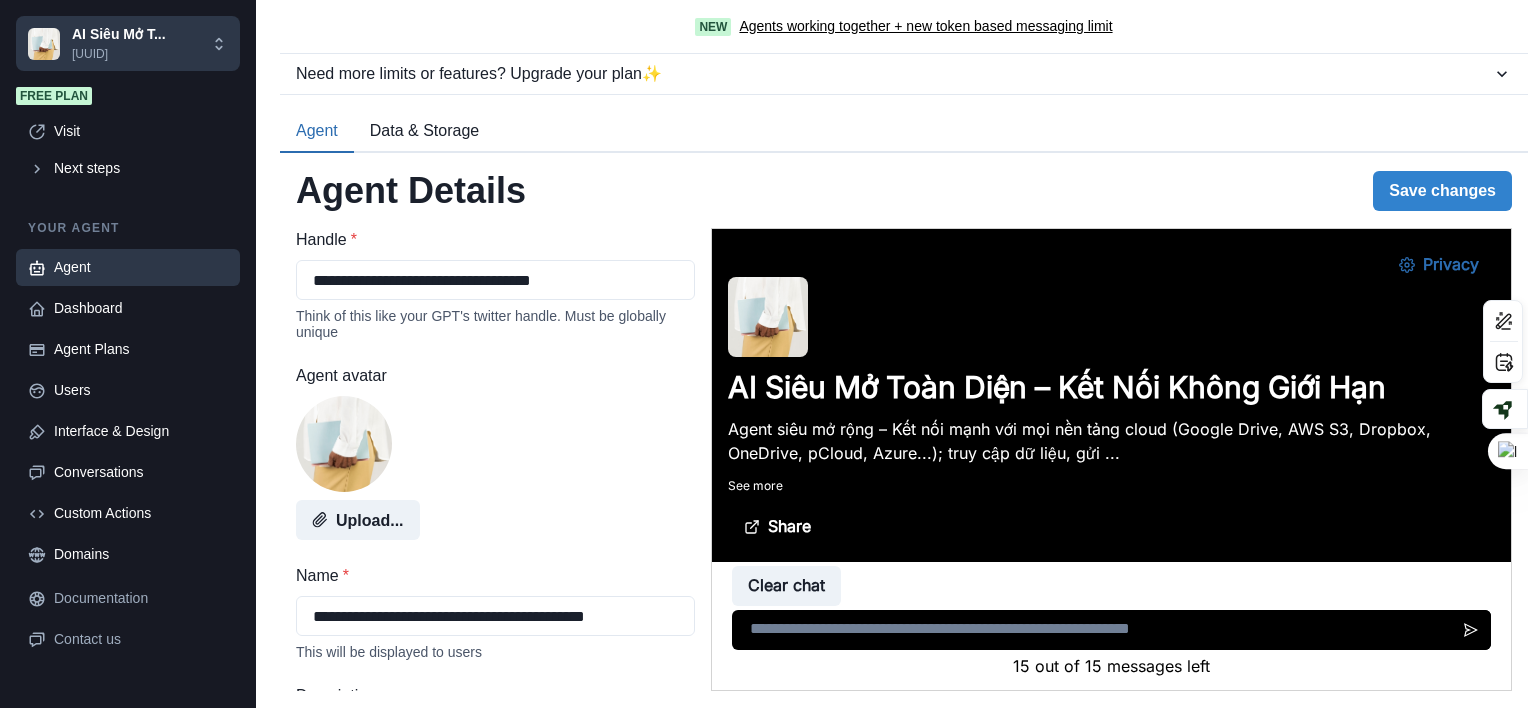 scroll, scrollTop: 0, scrollLeft: 0, axis: both 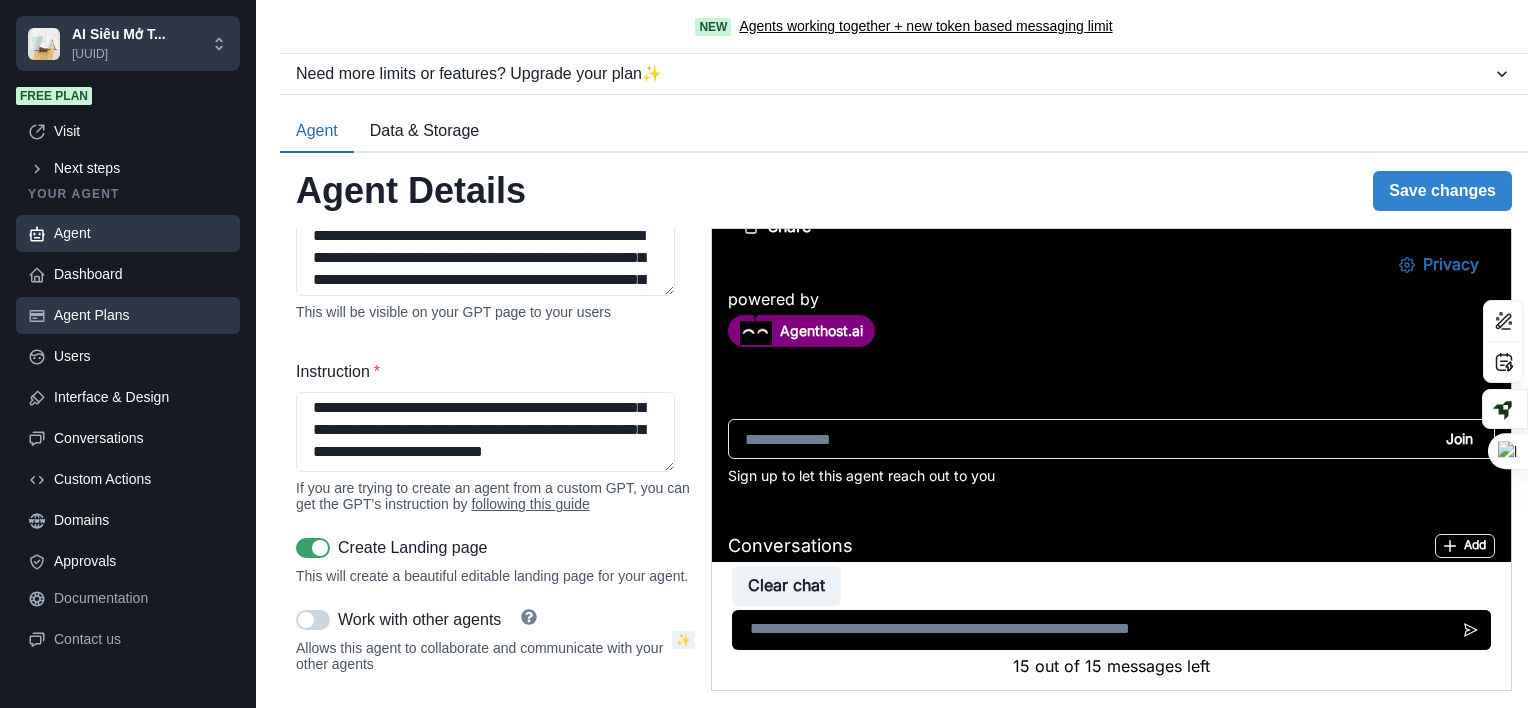 click on "Agent Plans" at bounding box center [141, 315] 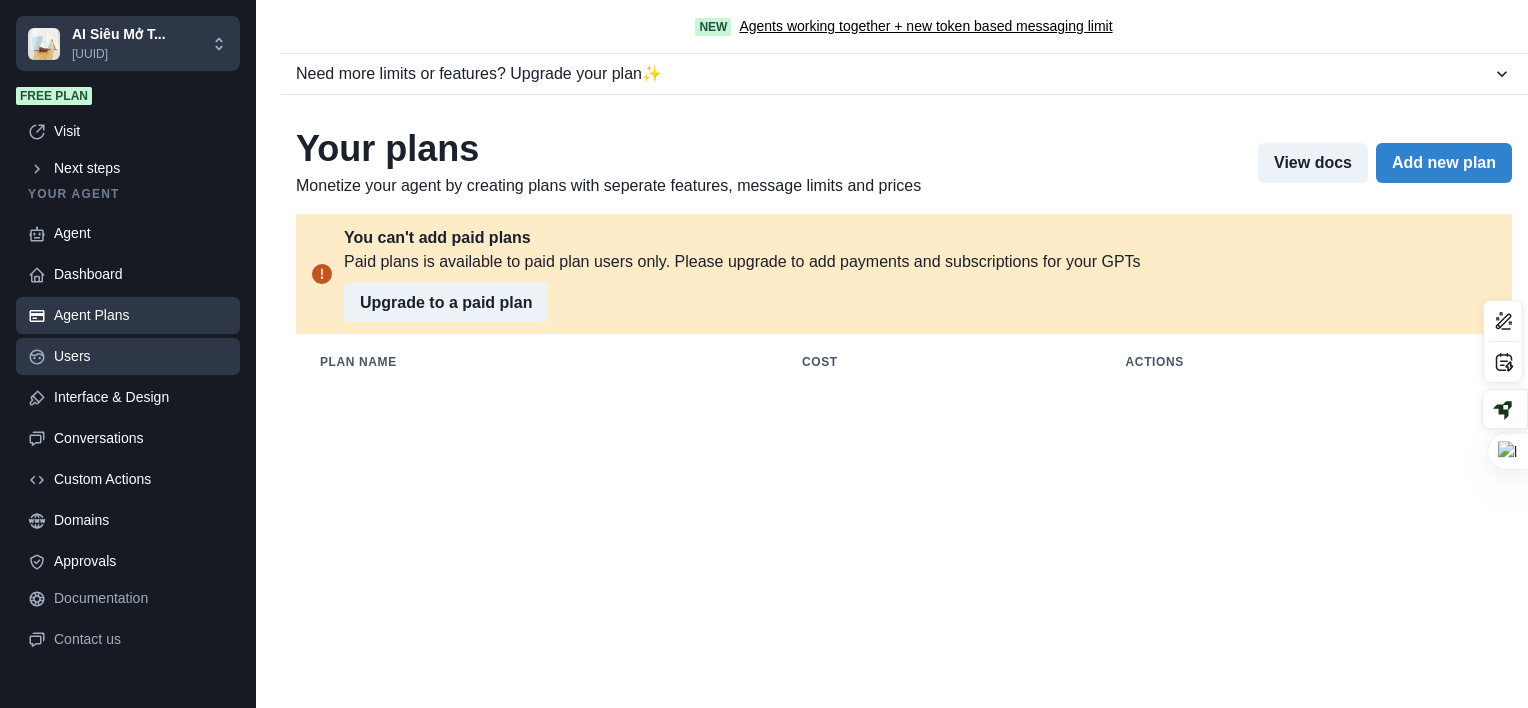 click on "Users" at bounding box center [141, 356] 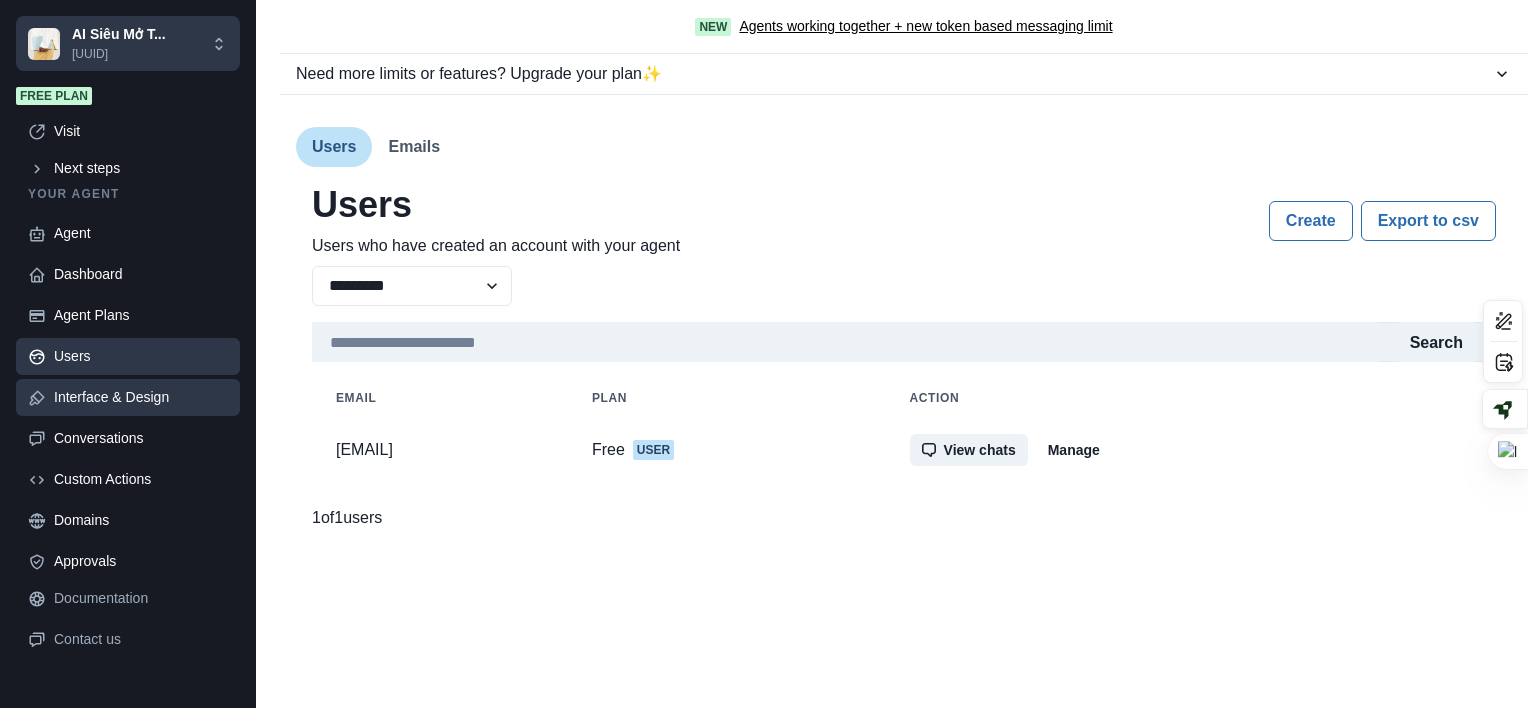 click on "Interface & Design" at bounding box center (141, 397) 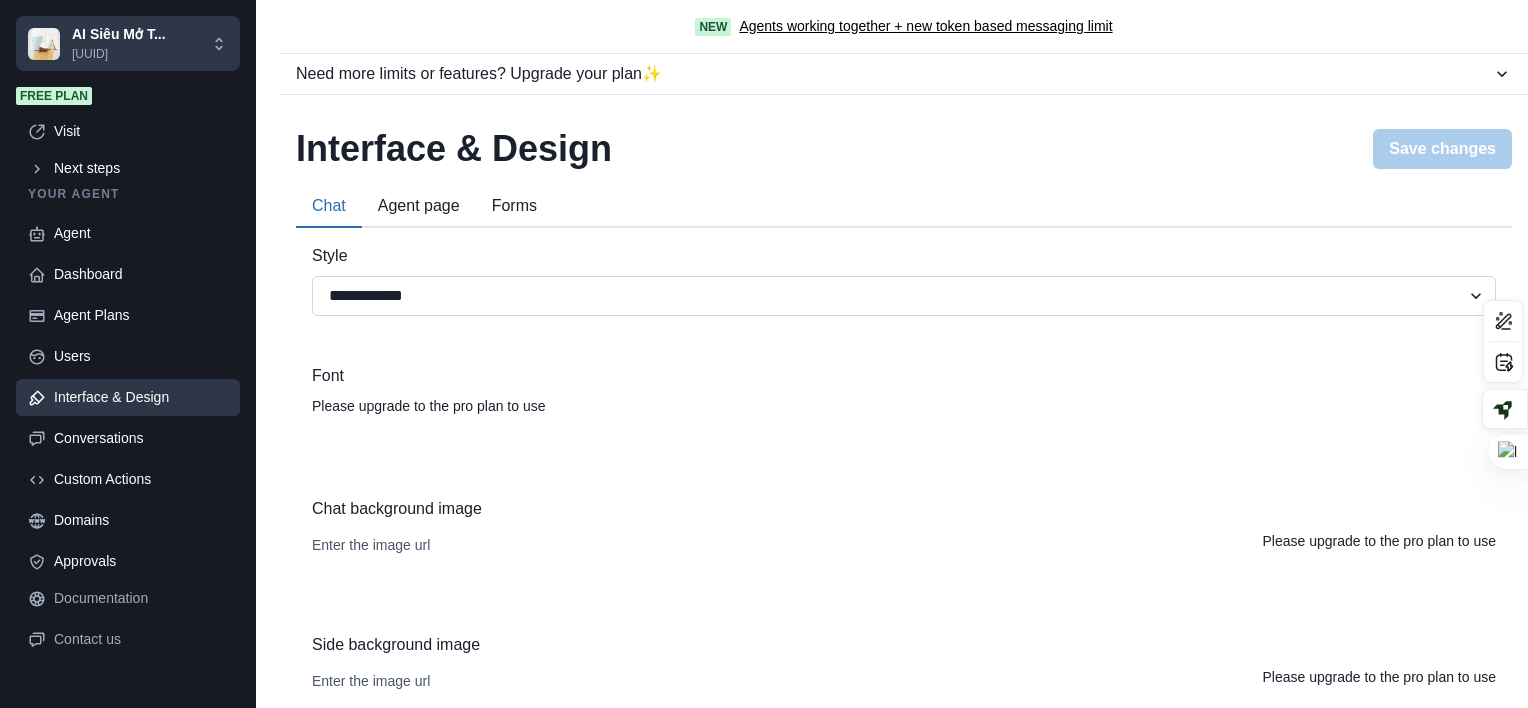 click on "**********" at bounding box center (904, 296) 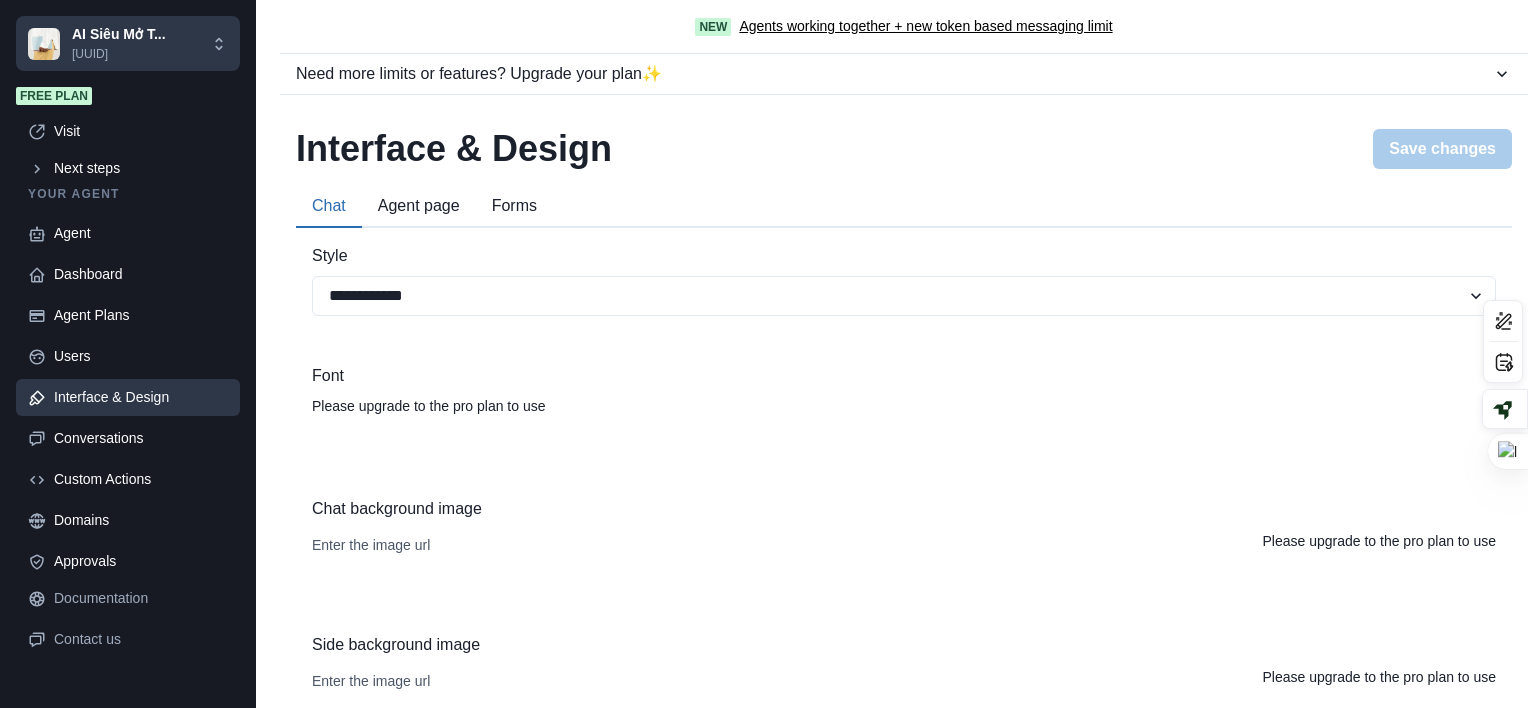 select on "****" 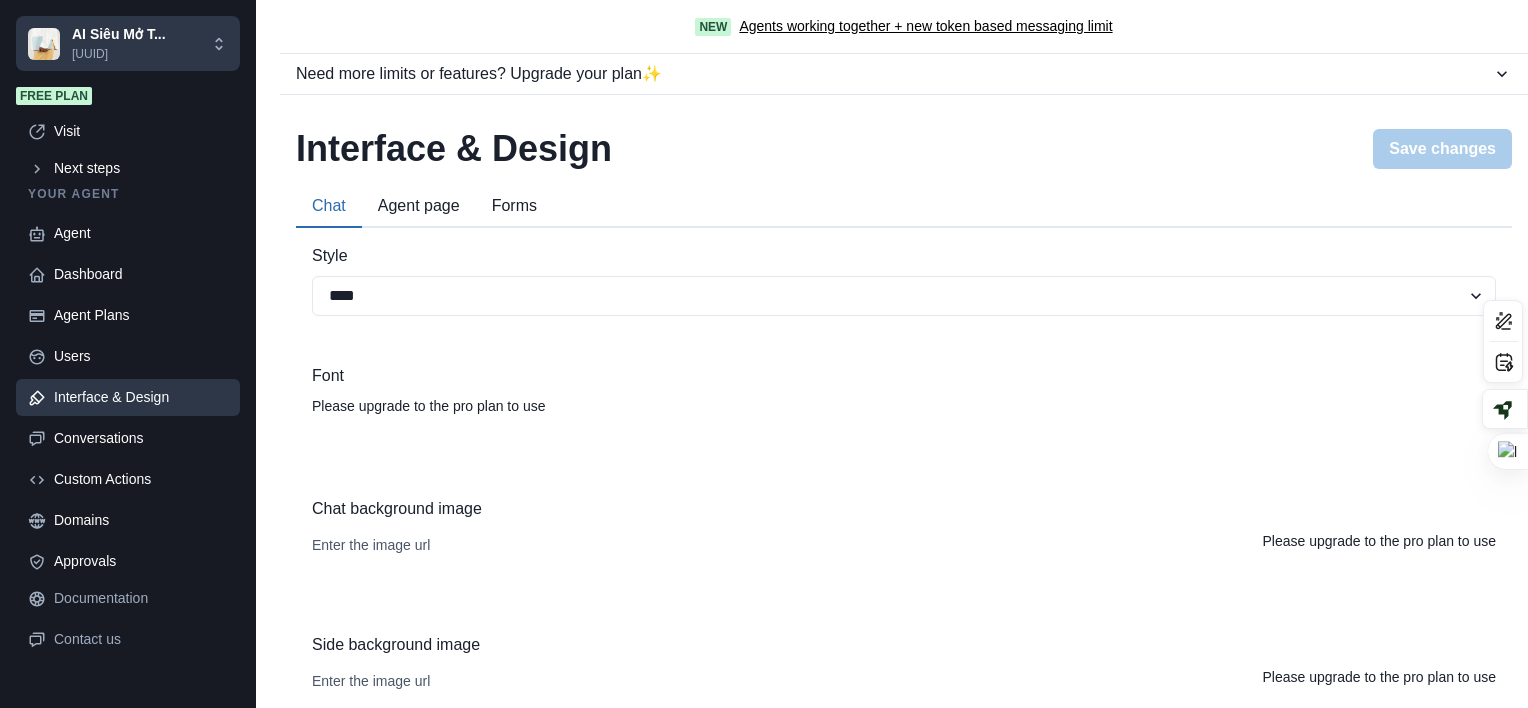 click on "**********" at bounding box center (904, 296) 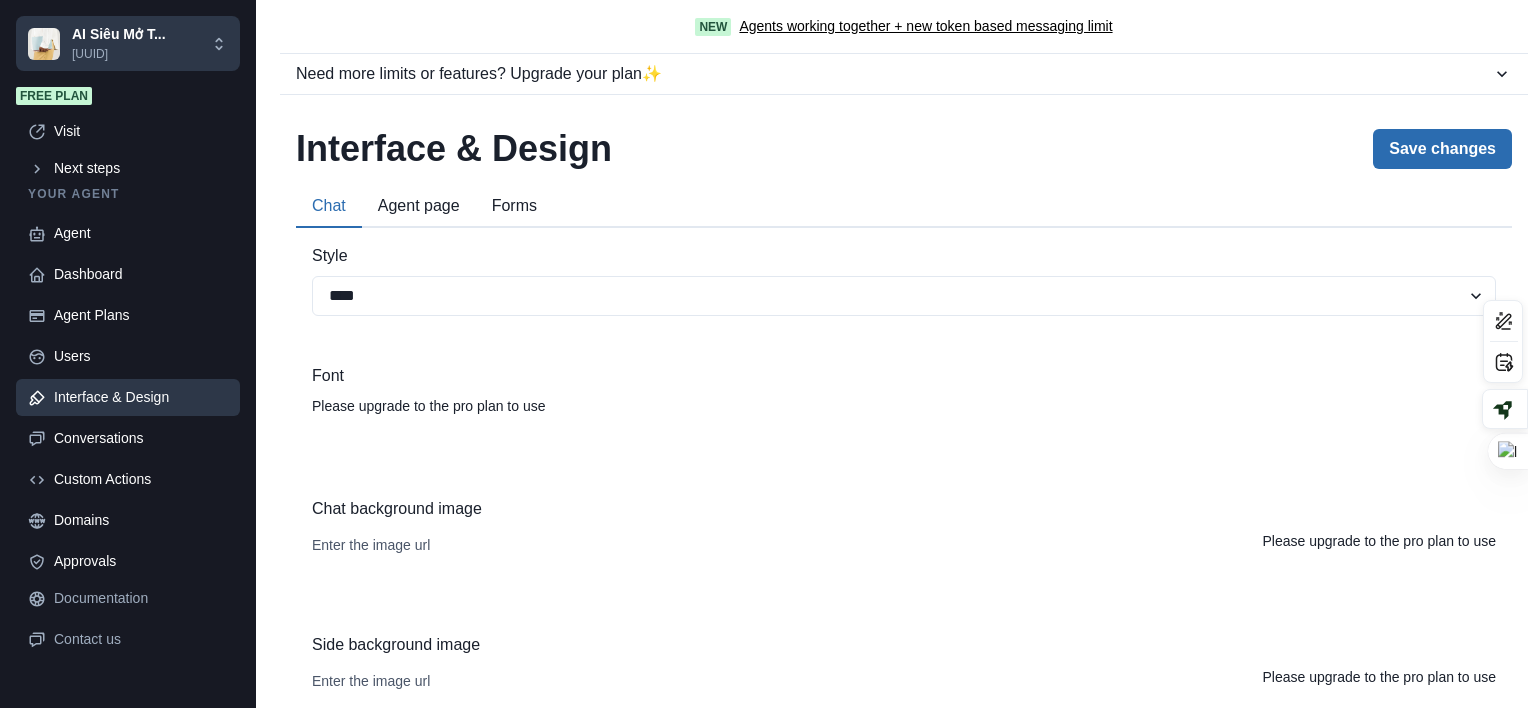 click on "Save changes" at bounding box center (1442, 149) 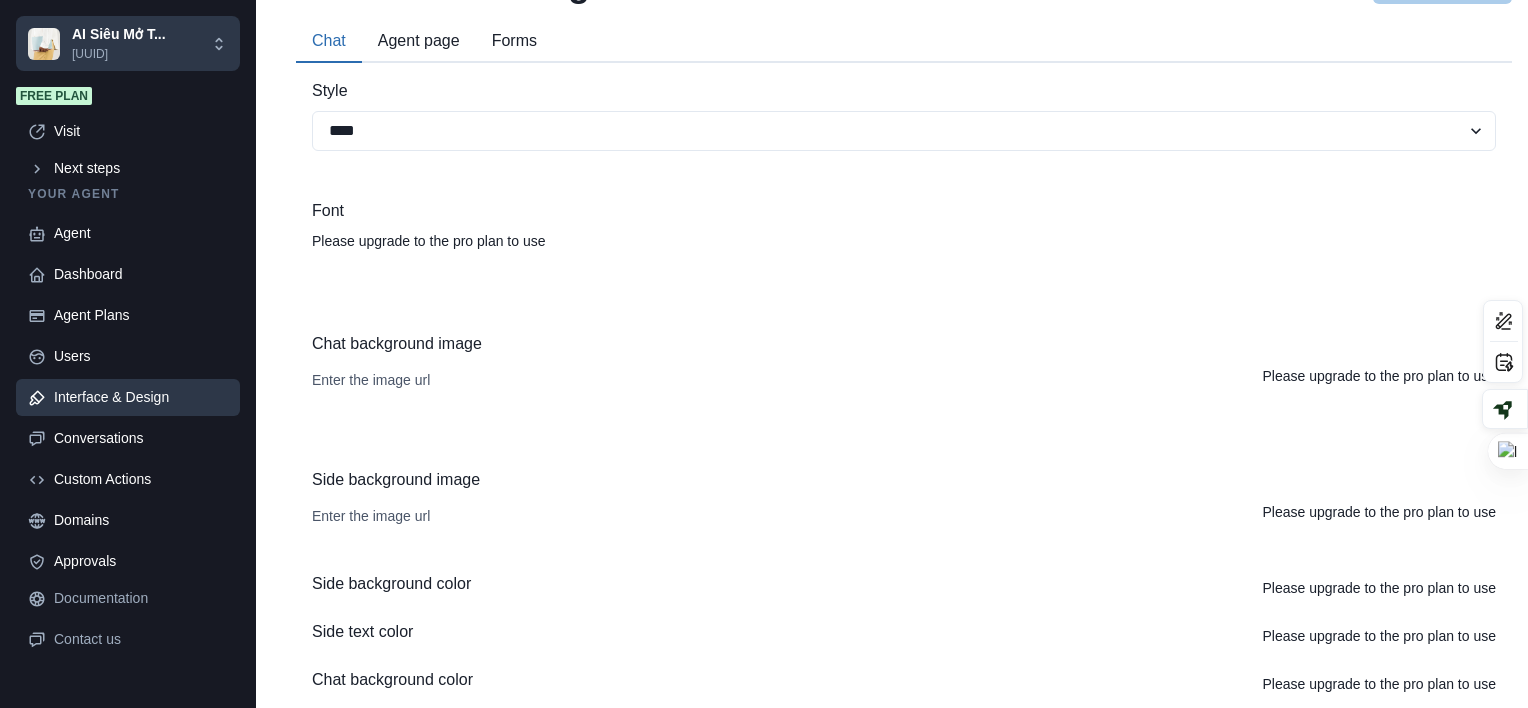 scroll, scrollTop: 240, scrollLeft: 0, axis: vertical 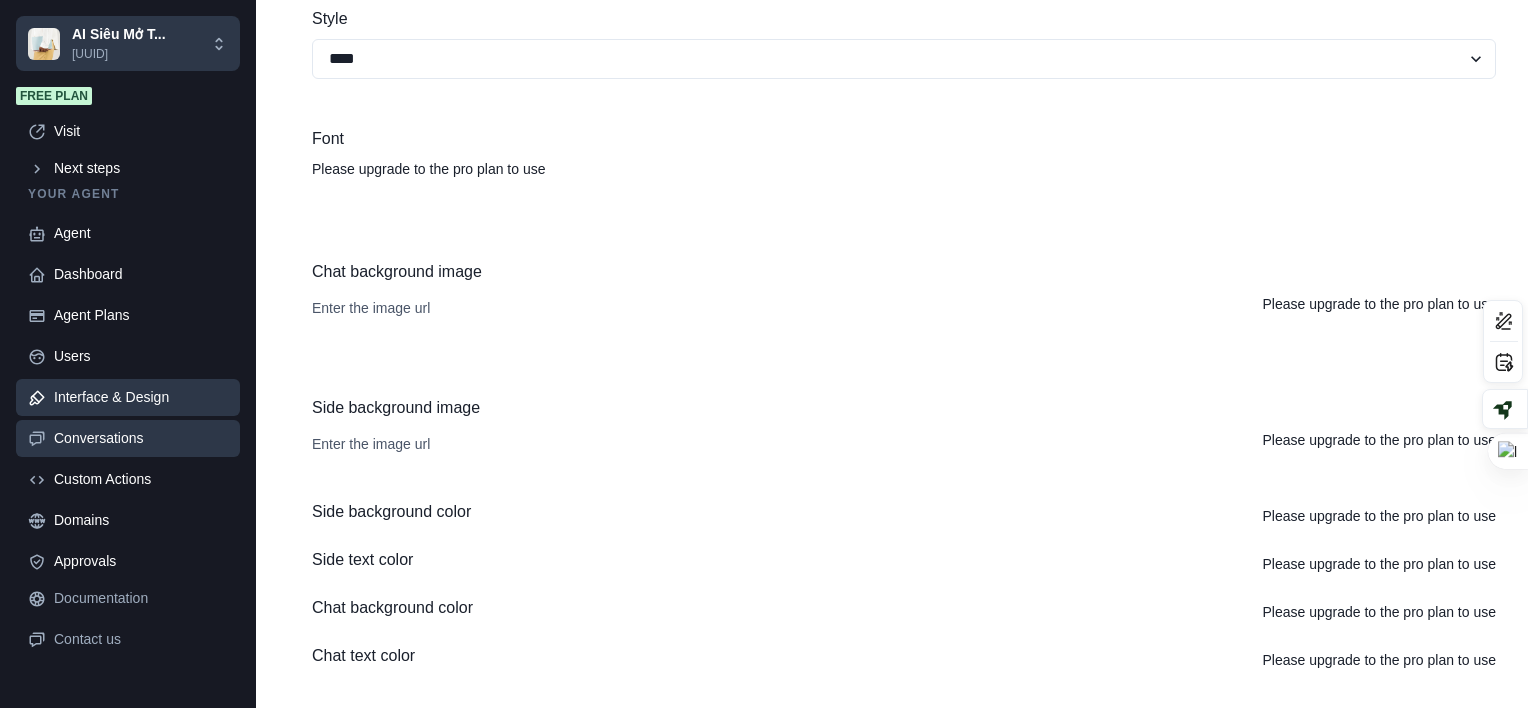 click on "Conversations" at bounding box center (141, 438) 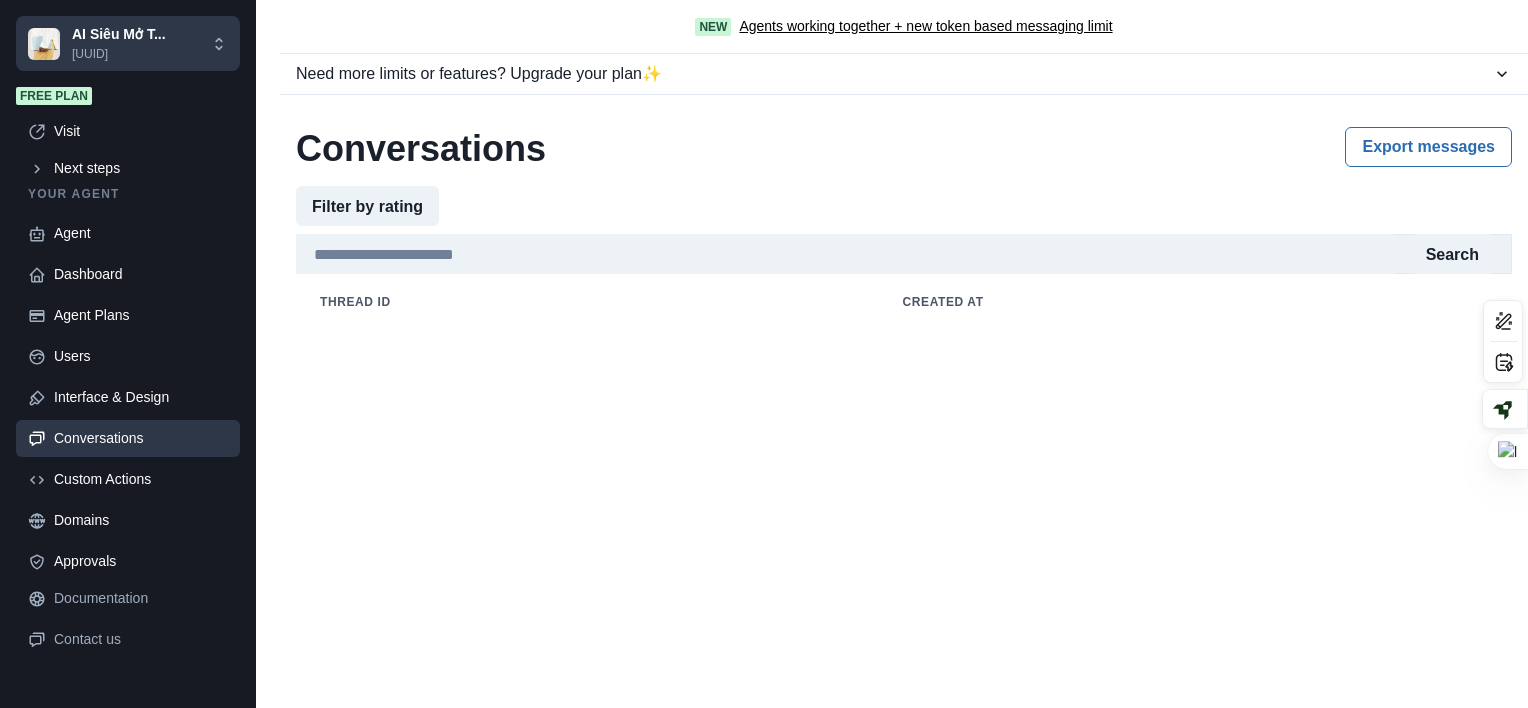 scroll, scrollTop: 0, scrollLeft: 0, axis: both 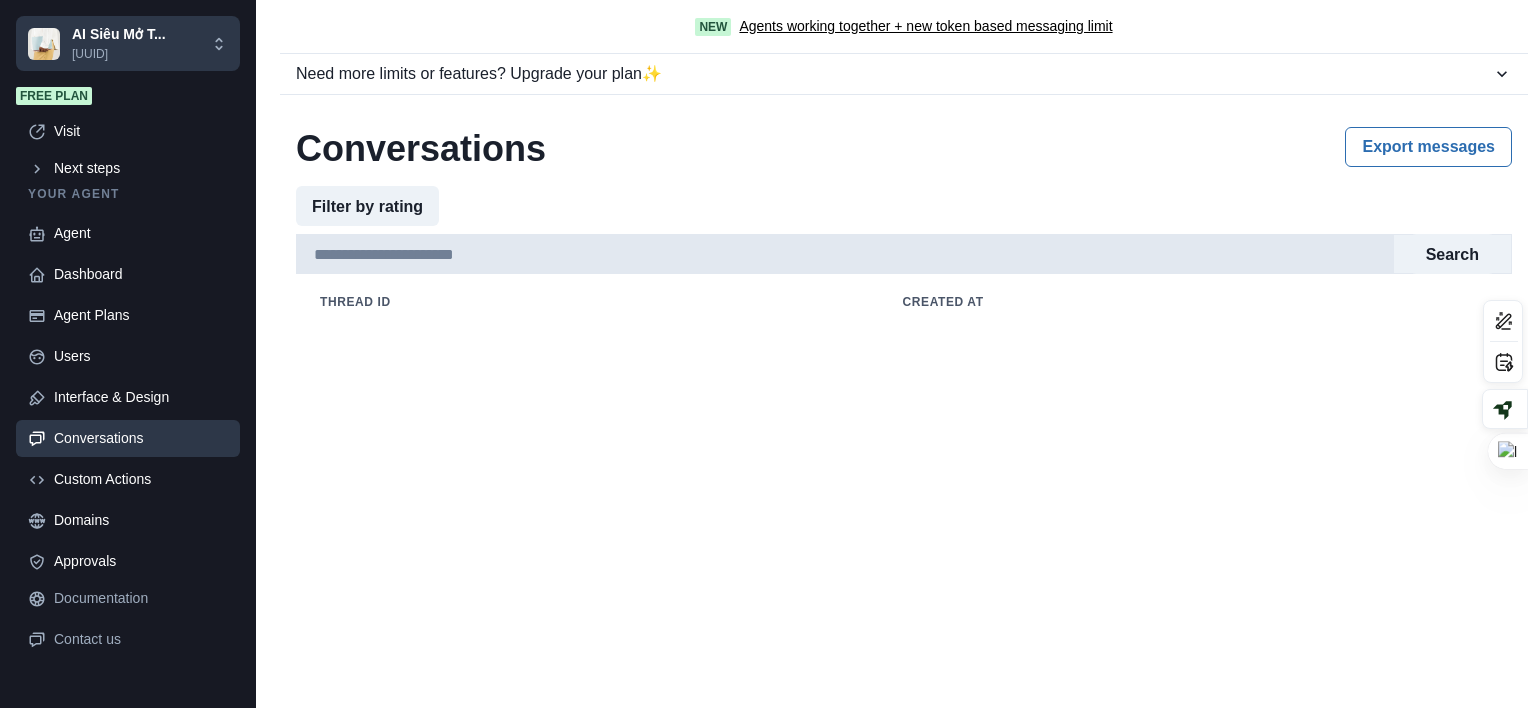 click at bounding box center (845, 254) 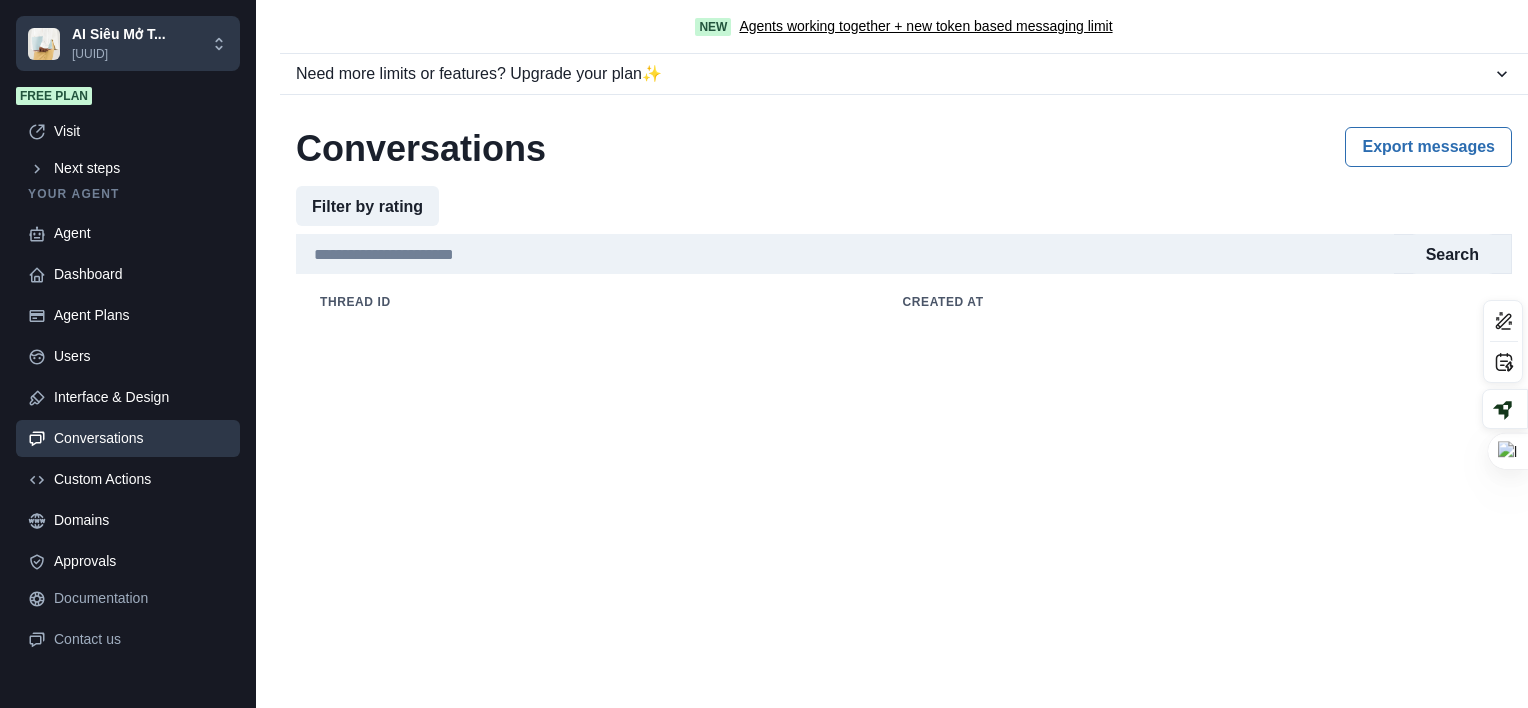 click on "**********" at bounding box center (904, 206) 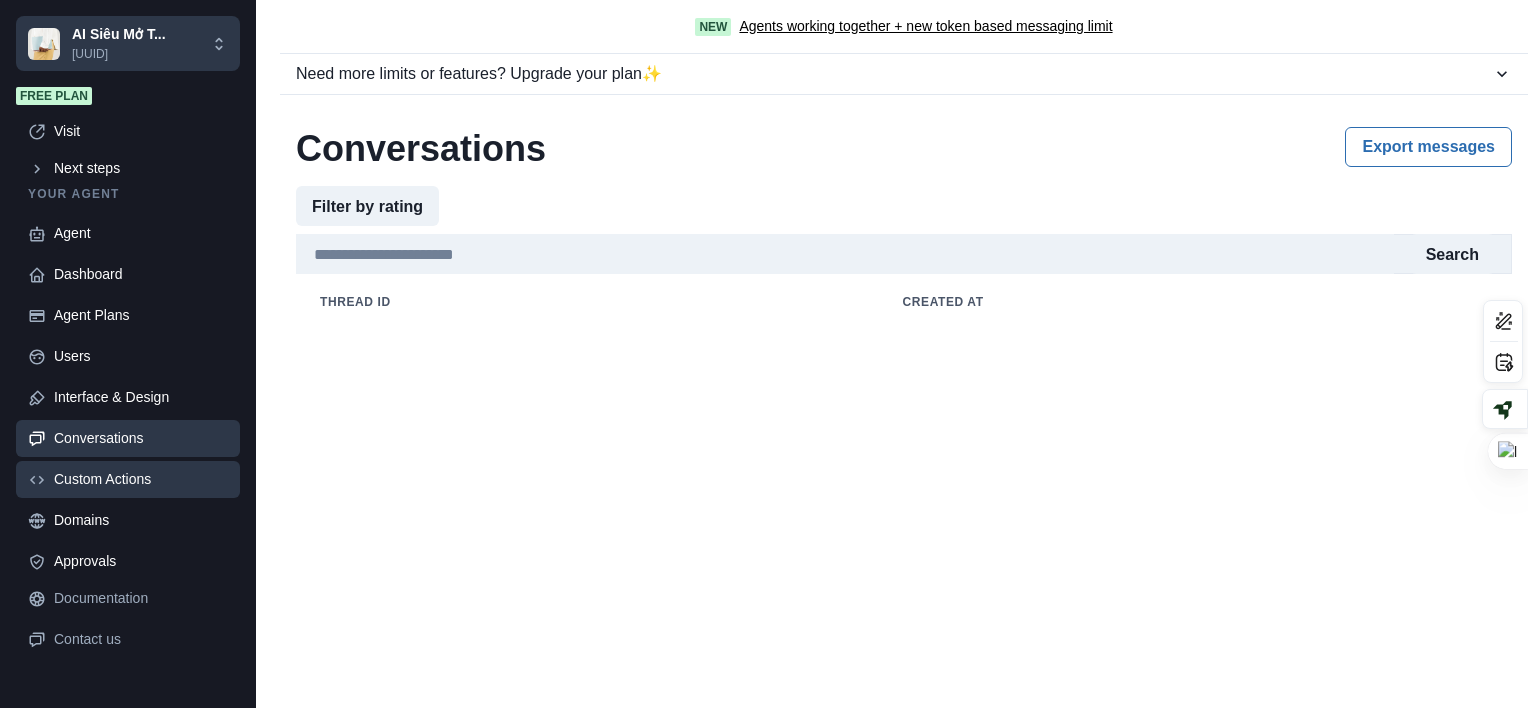 click on "Custom Actions" at bounding box center [128, 479] 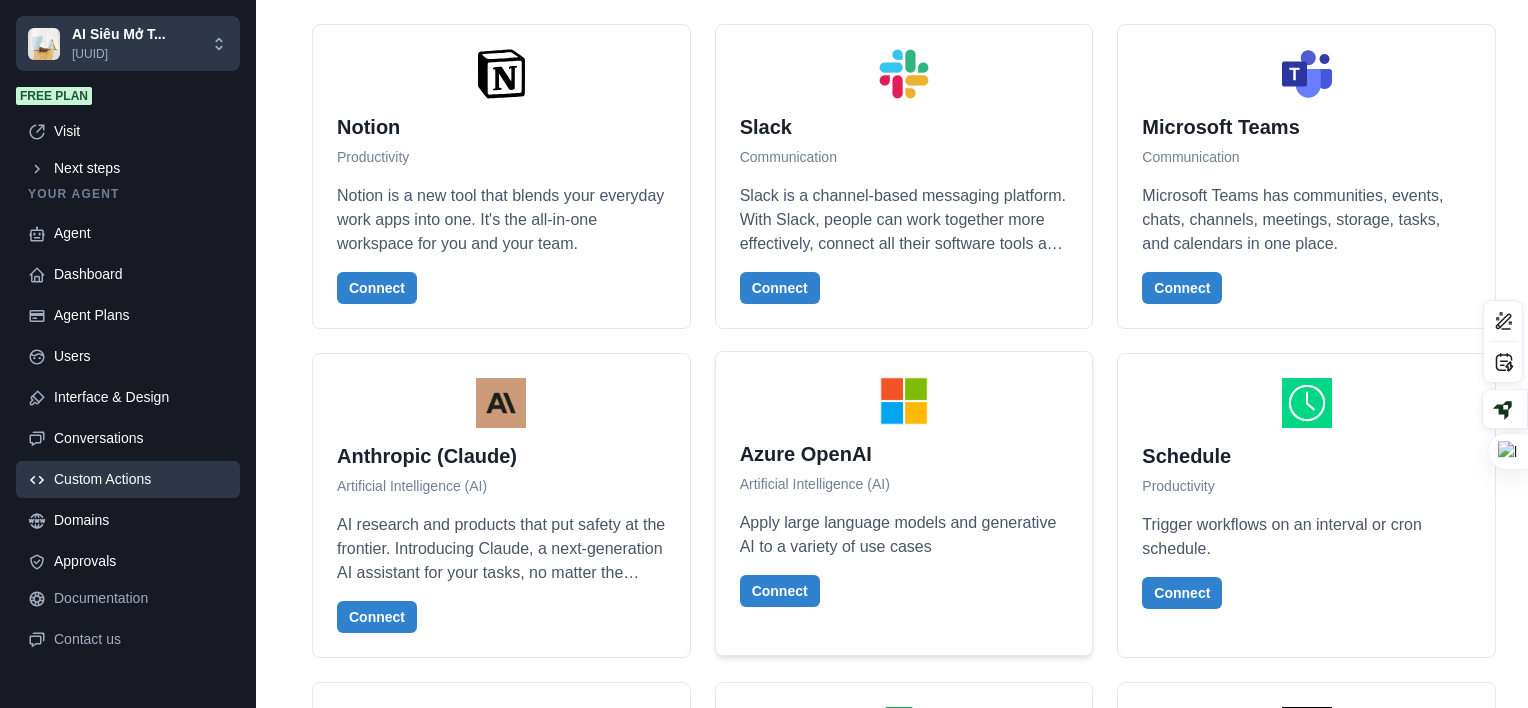 scroll, scrollTop: 2700, scrollLeft: 0, axis: vertical 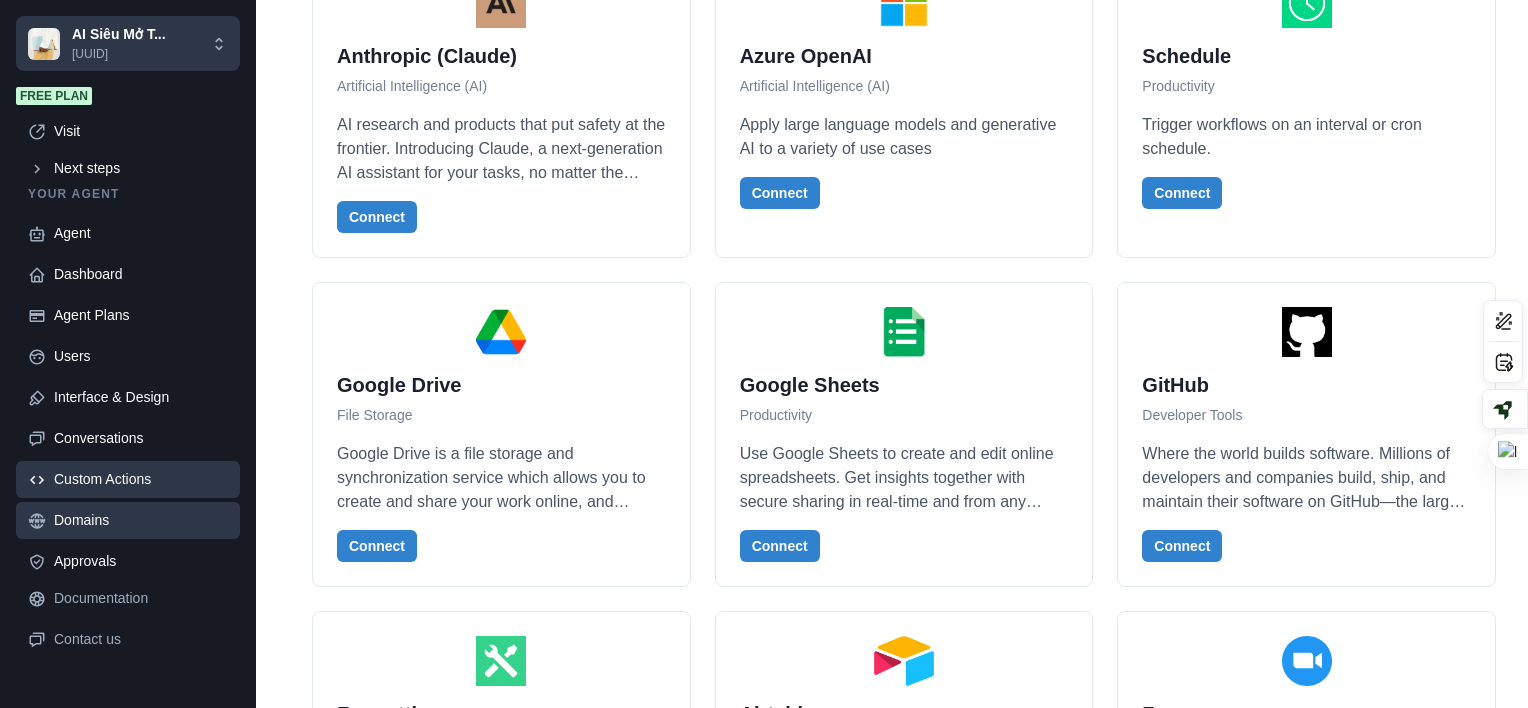 click on "Domains" at bounding box center (141, 520) 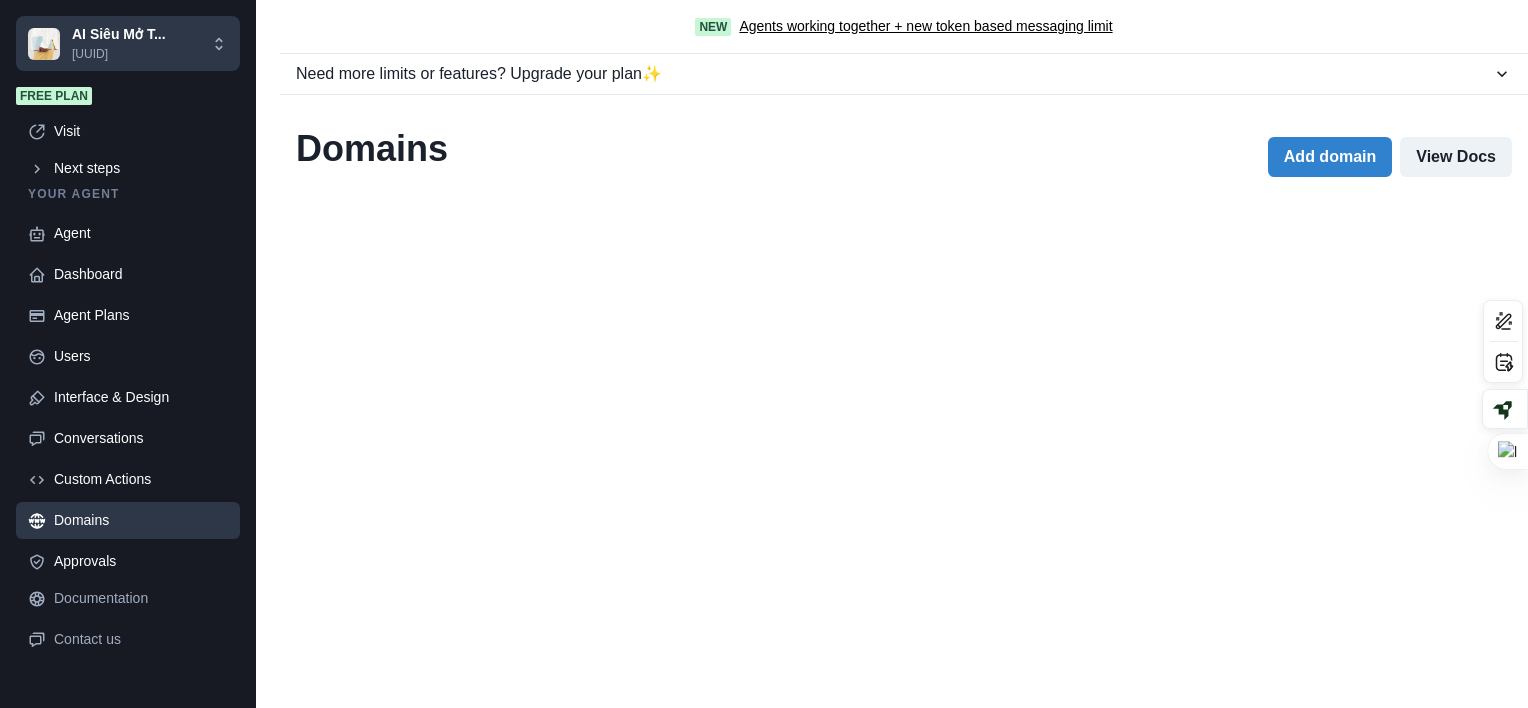 scroll, scrollTop: 0, scrollLeft: 0, axis: both 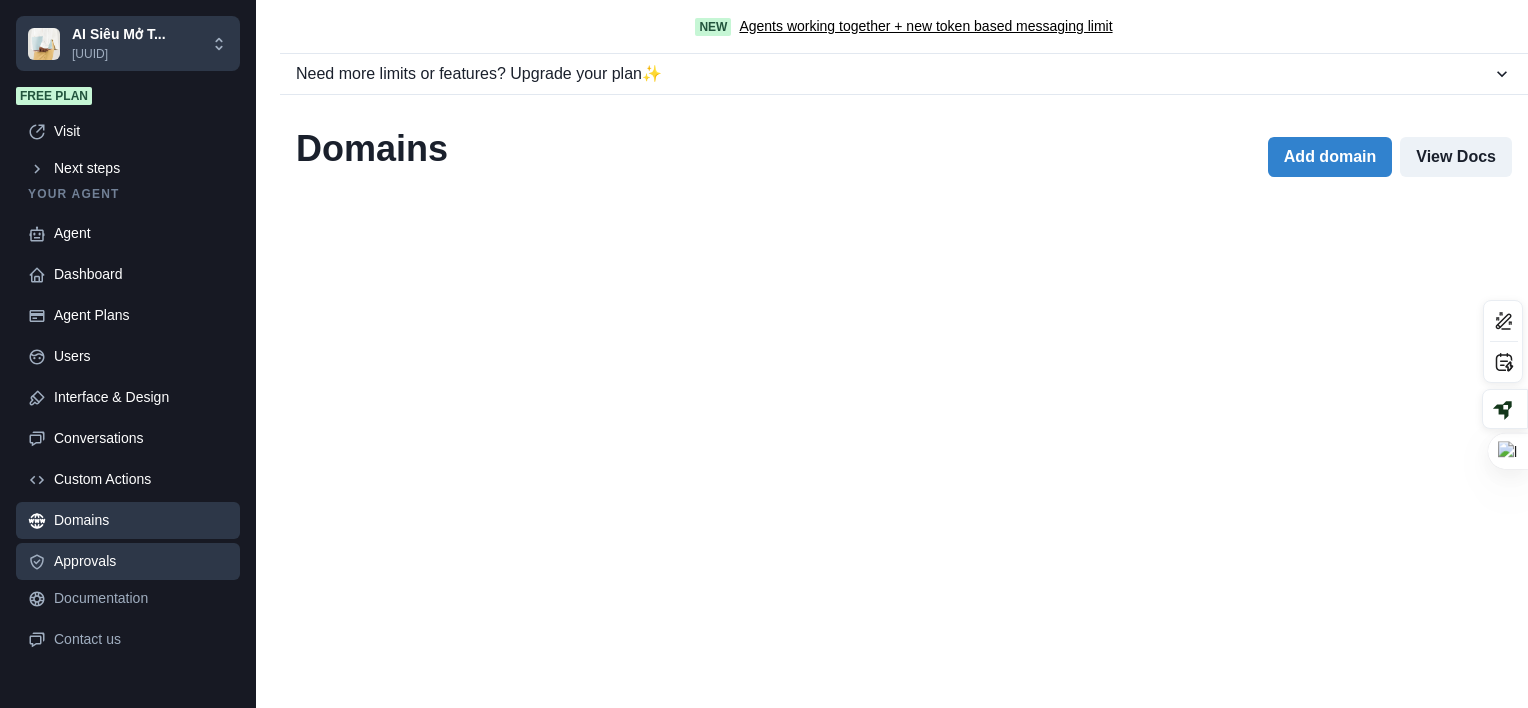click on "Approvals" at bounding box center (141, 561) 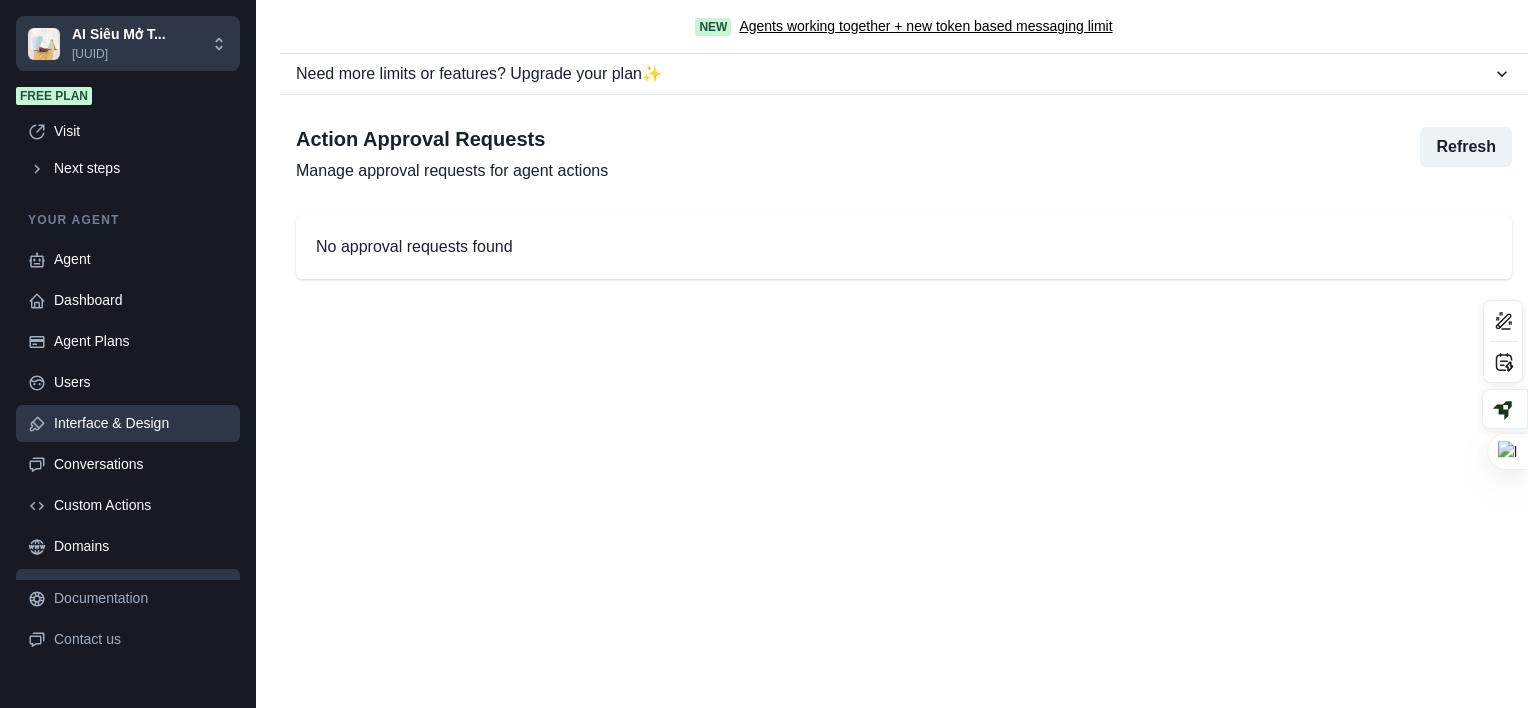 scroll, scrollTop: 0, scrollLeft: 0, axis: both 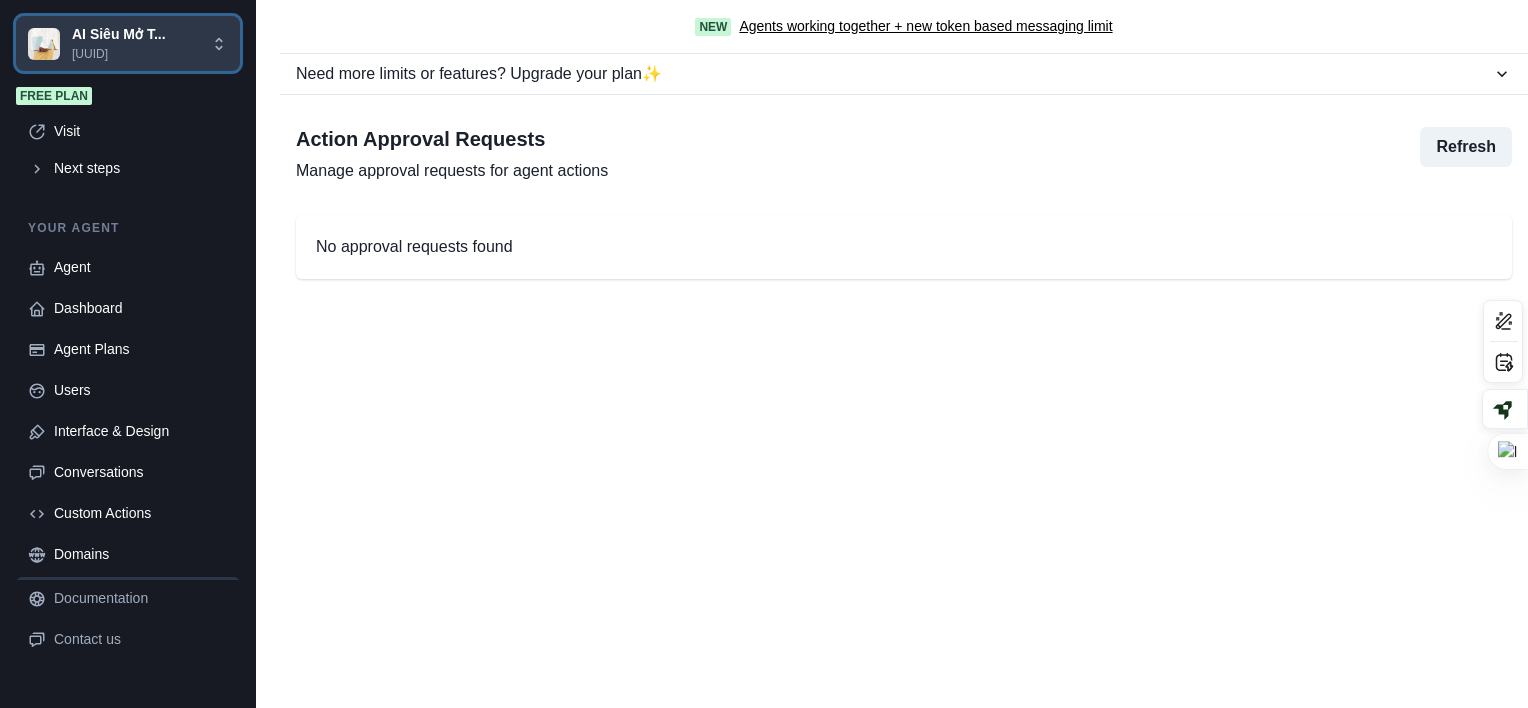 click on "ceeba399-42ac-467c-a..." at bounding box center [119, 54] 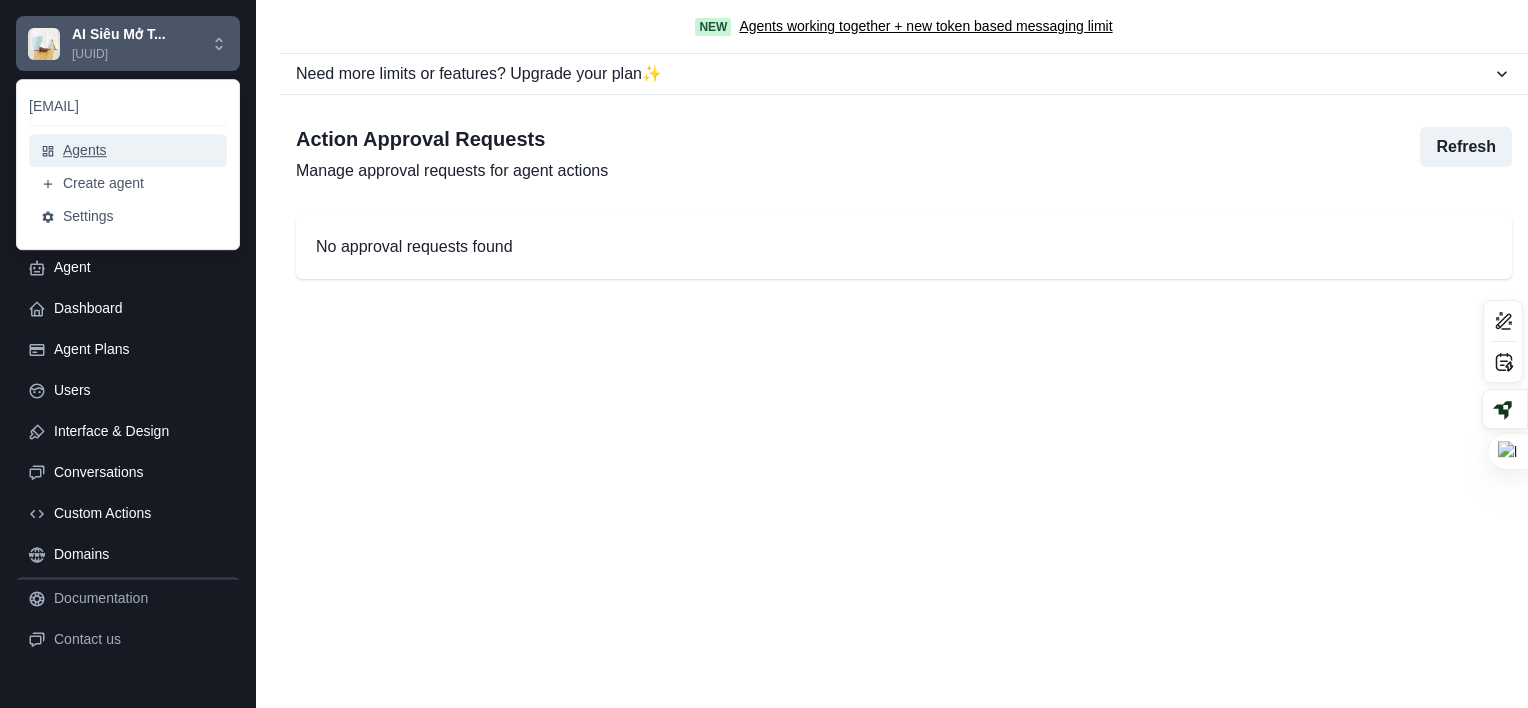 click on "Agents" at bounding box center [128, 150] 